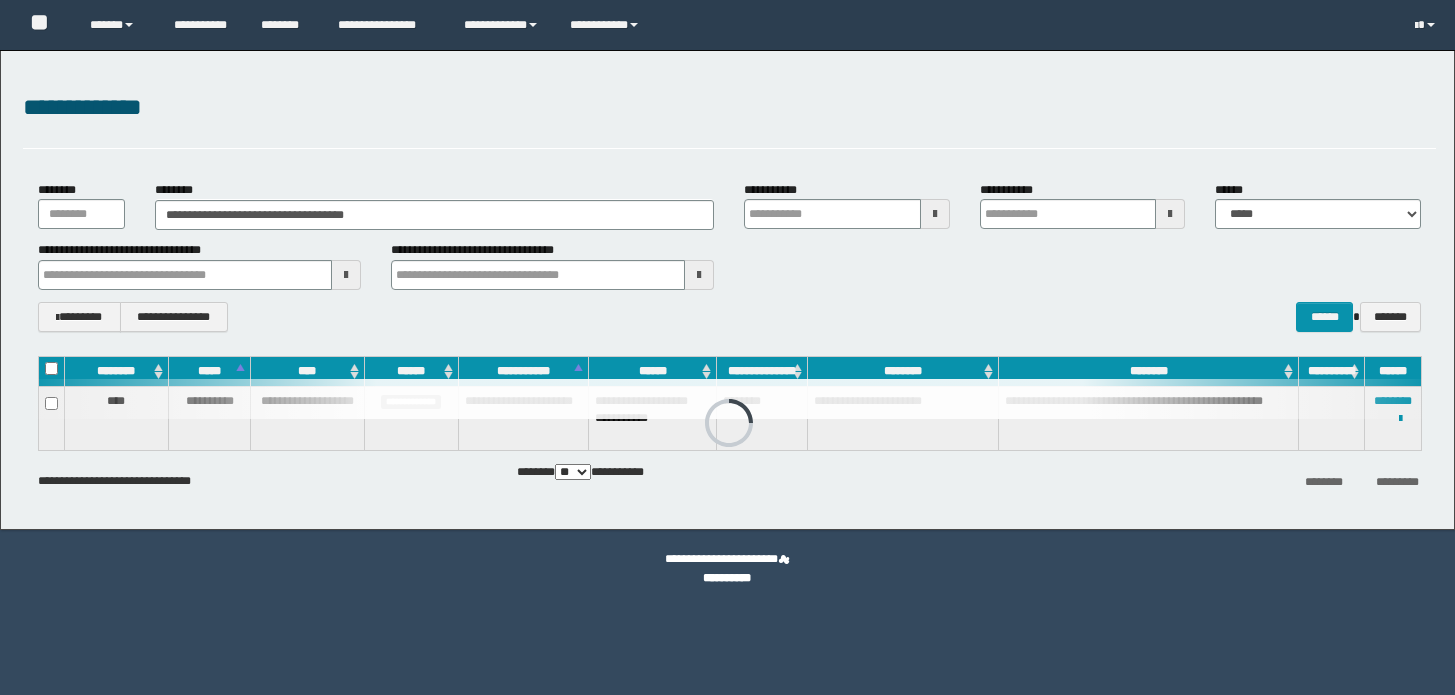 scroll, scrollTop: 0, scrollLeft: 0, axis: both 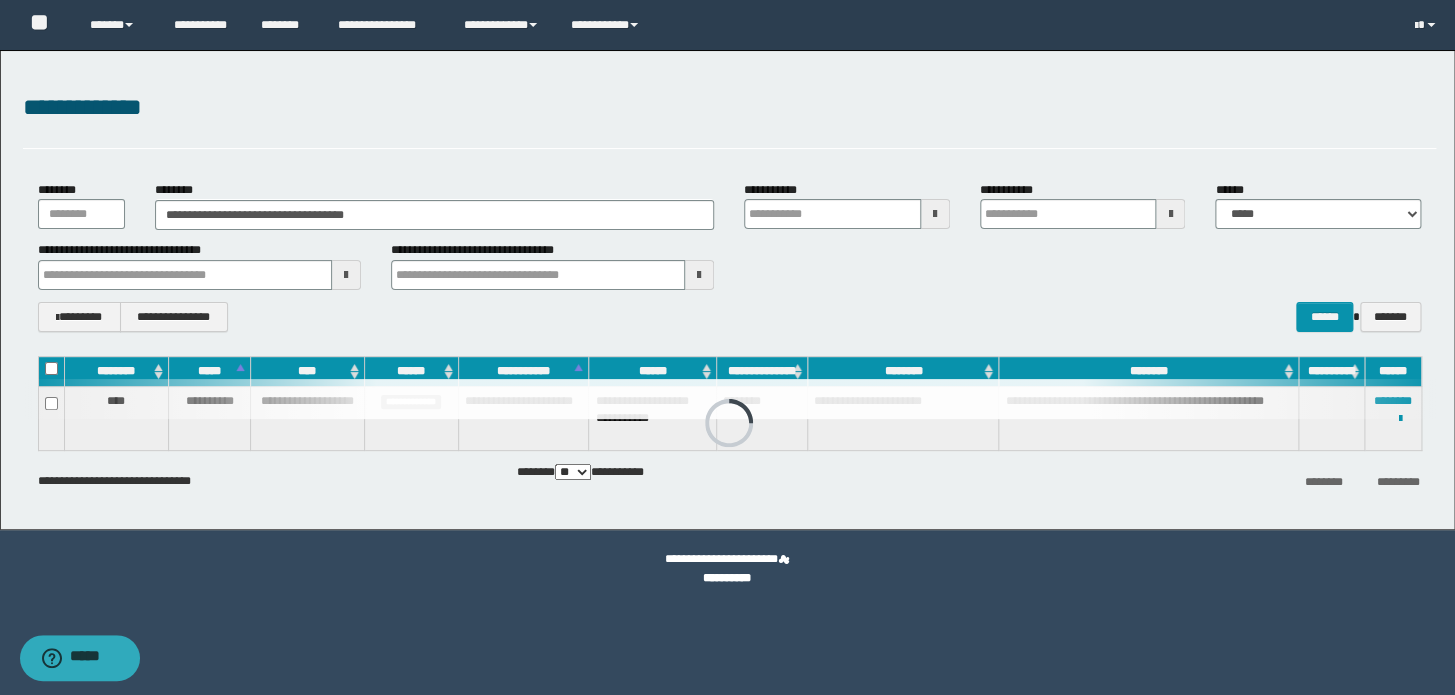drag, startPoint x: 314, startPoint y: 215, endPoint x: 0, endPoint y: 208, distance: 314.078 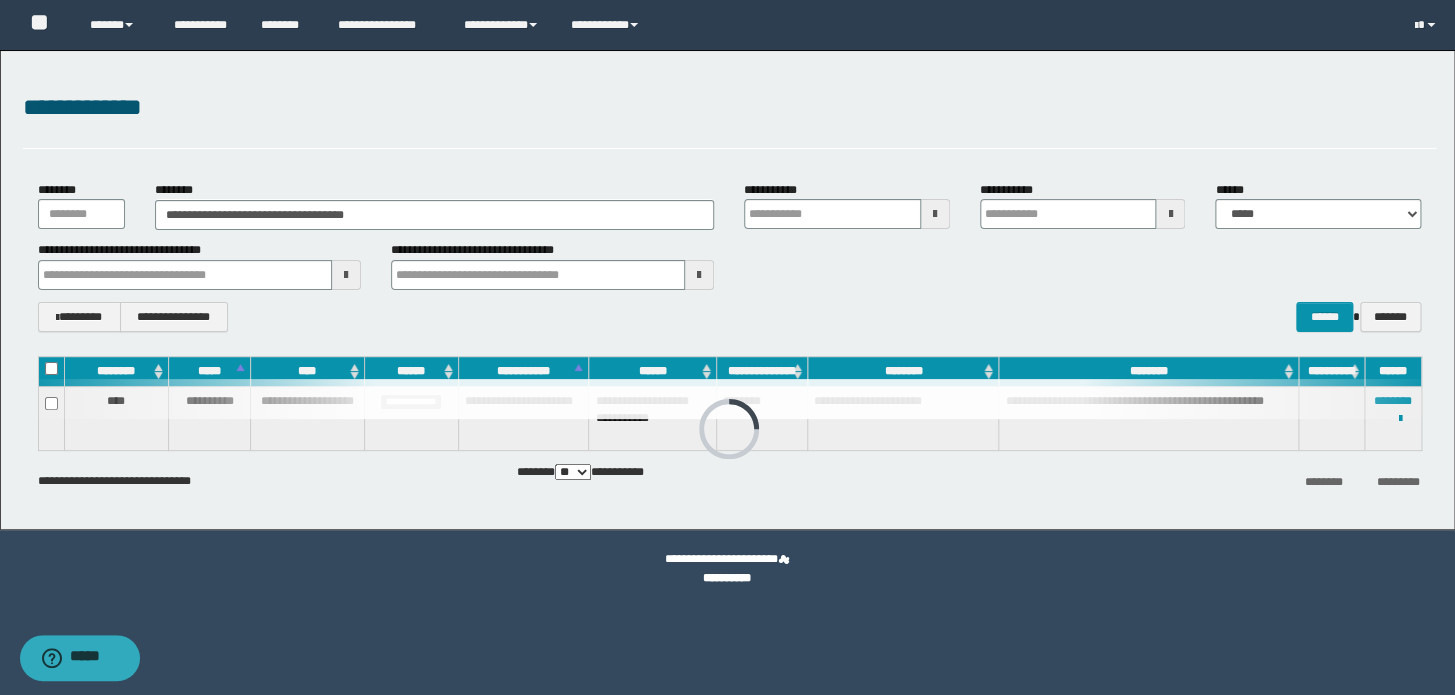 type on "********" 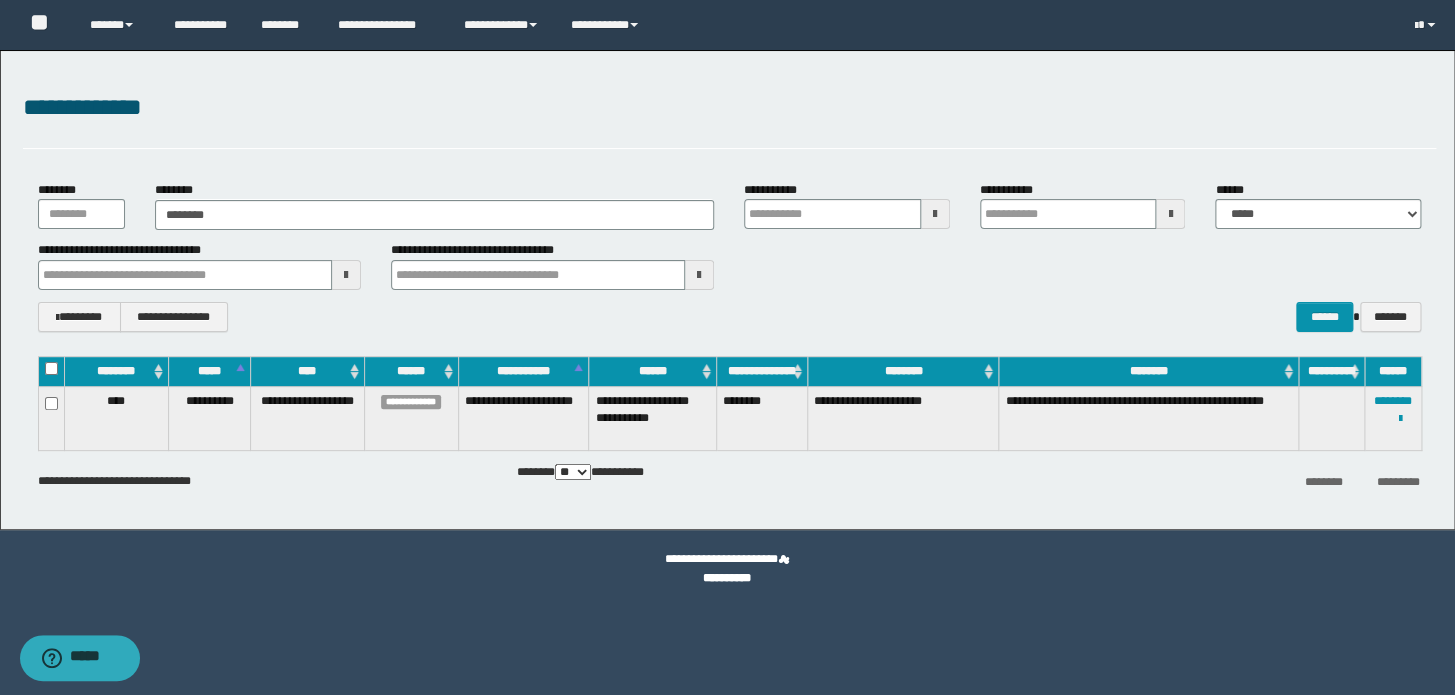 type on "********" 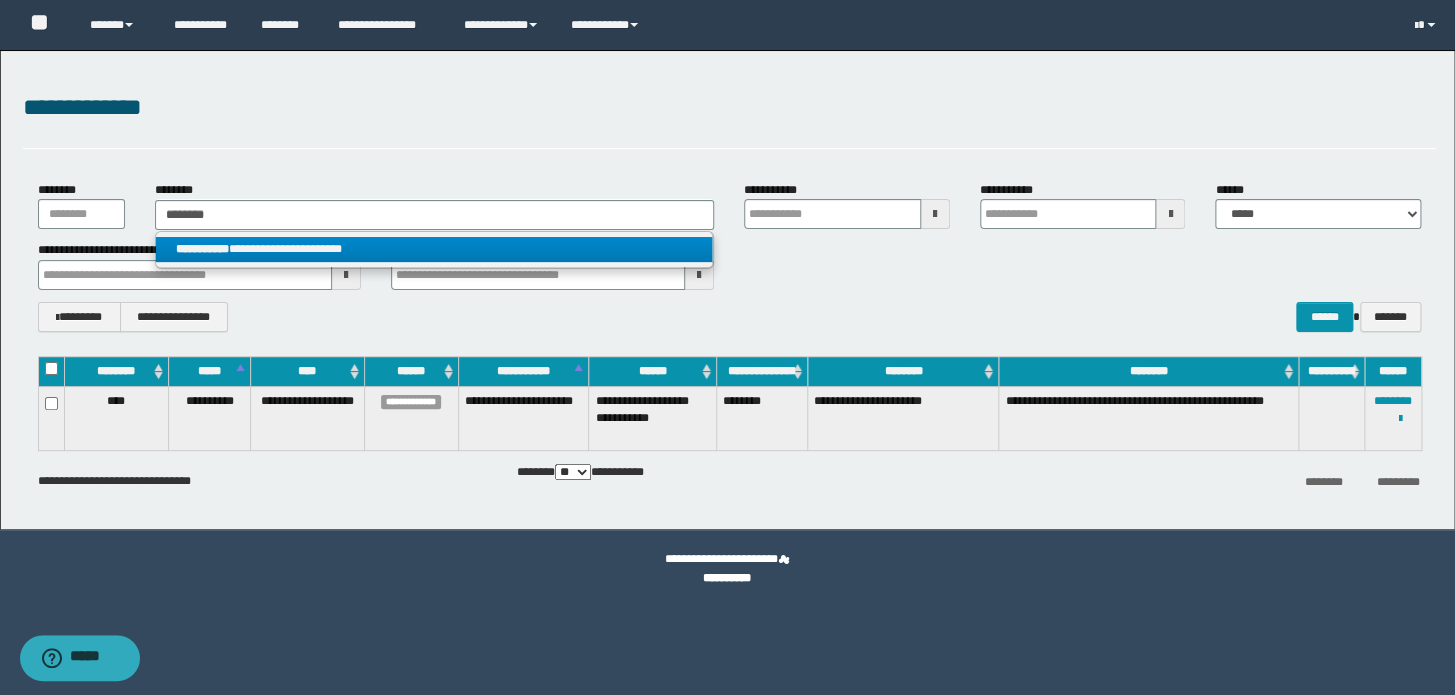 type on "********" 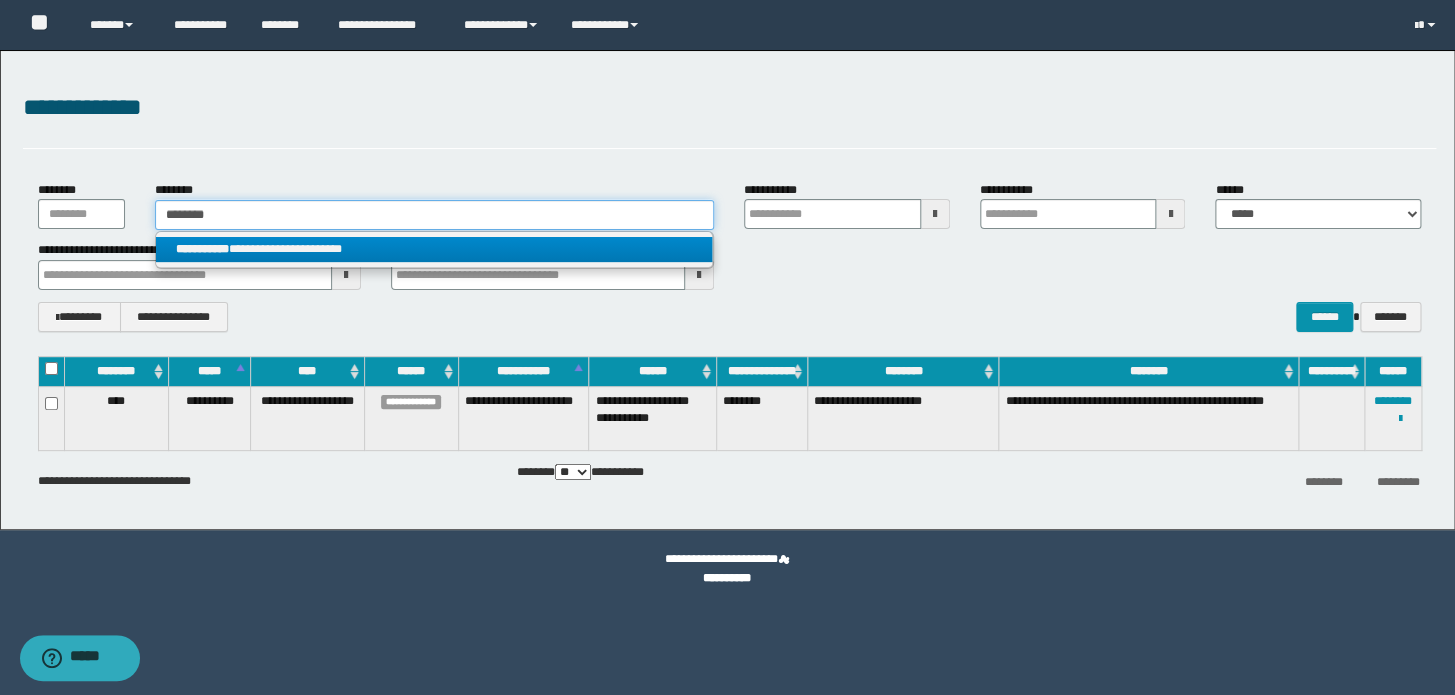 type 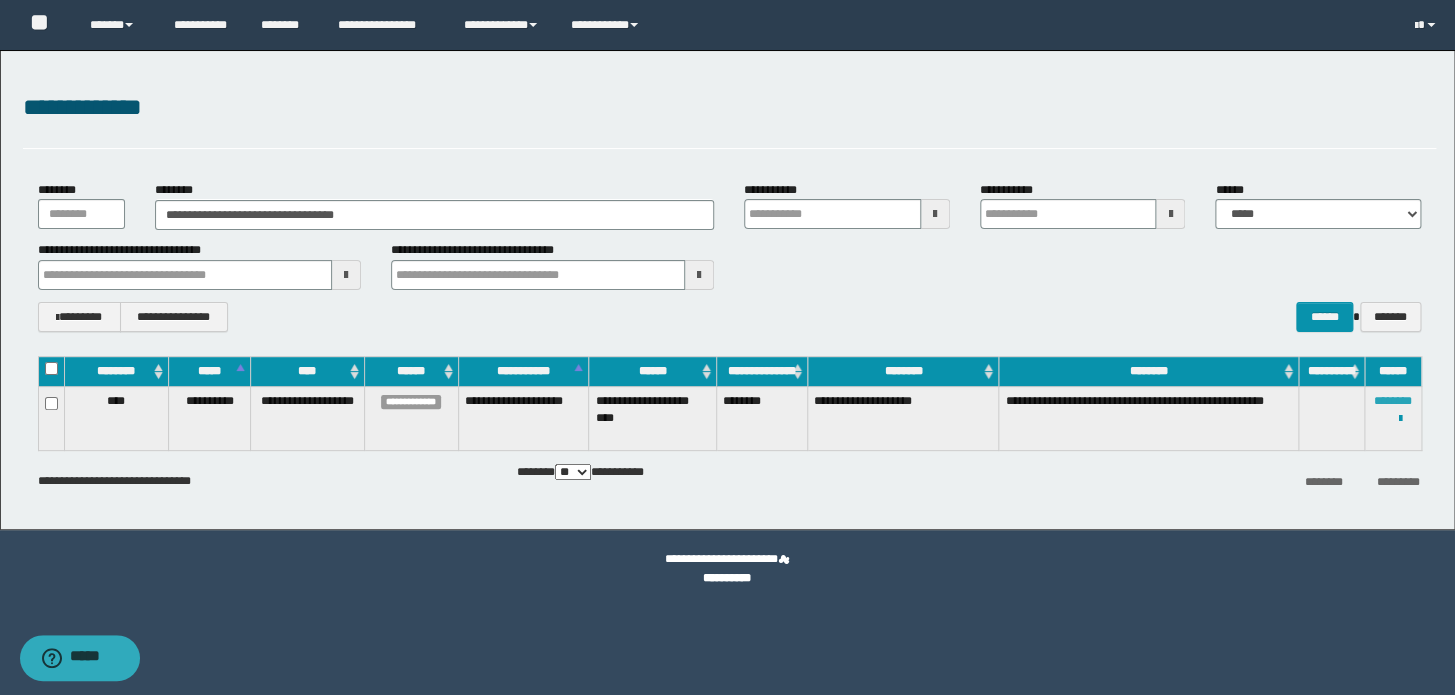 click on "********" at bounding box center [1393, 401] 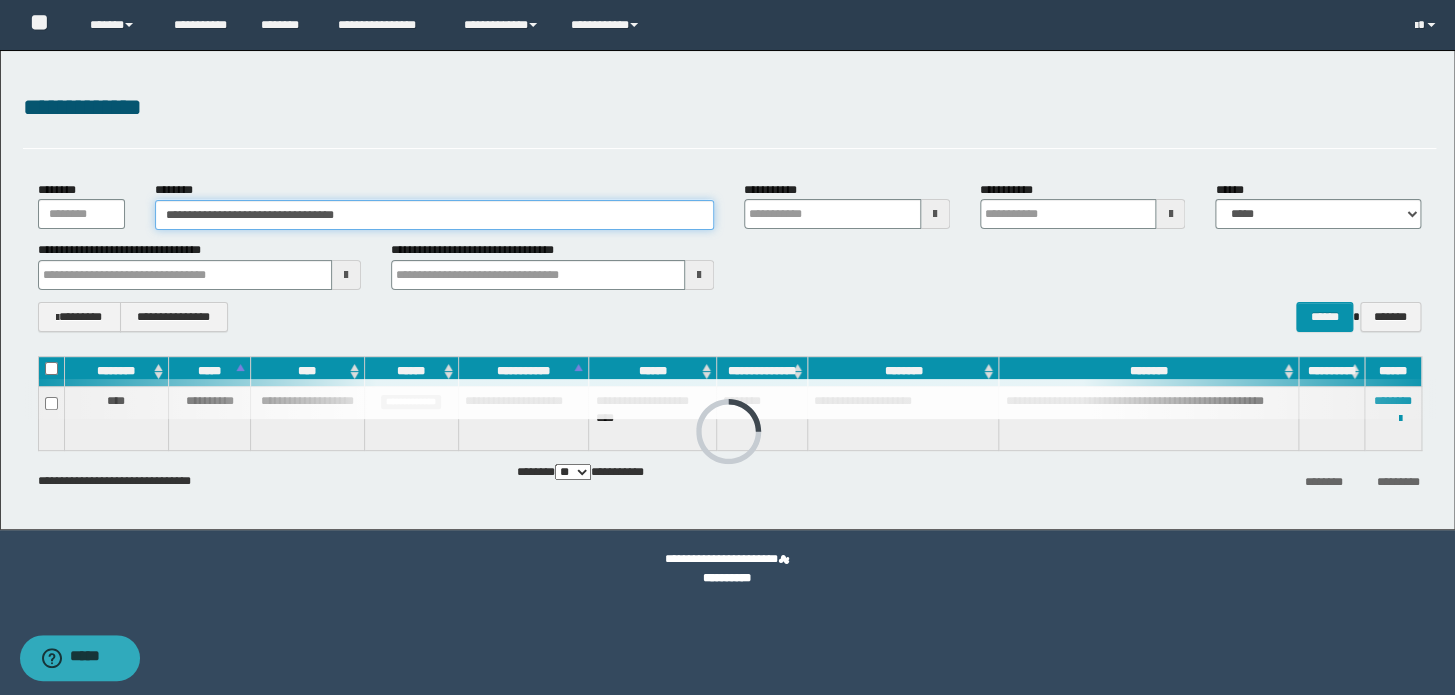 click on "**********" at bounding box center [434, 215] 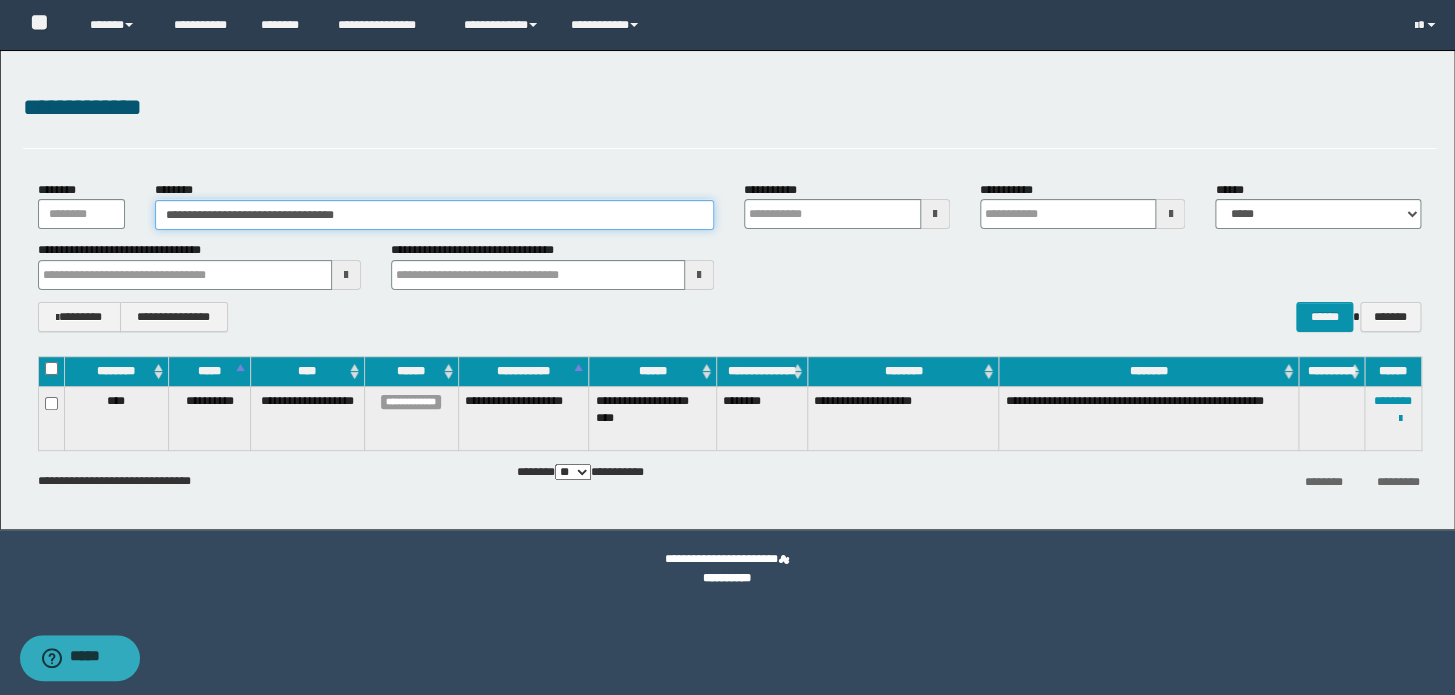 drag, startPoint x: 487, startPoint y: 208, endPoint x: 0, endPoint y: 196, distance: 487.14783 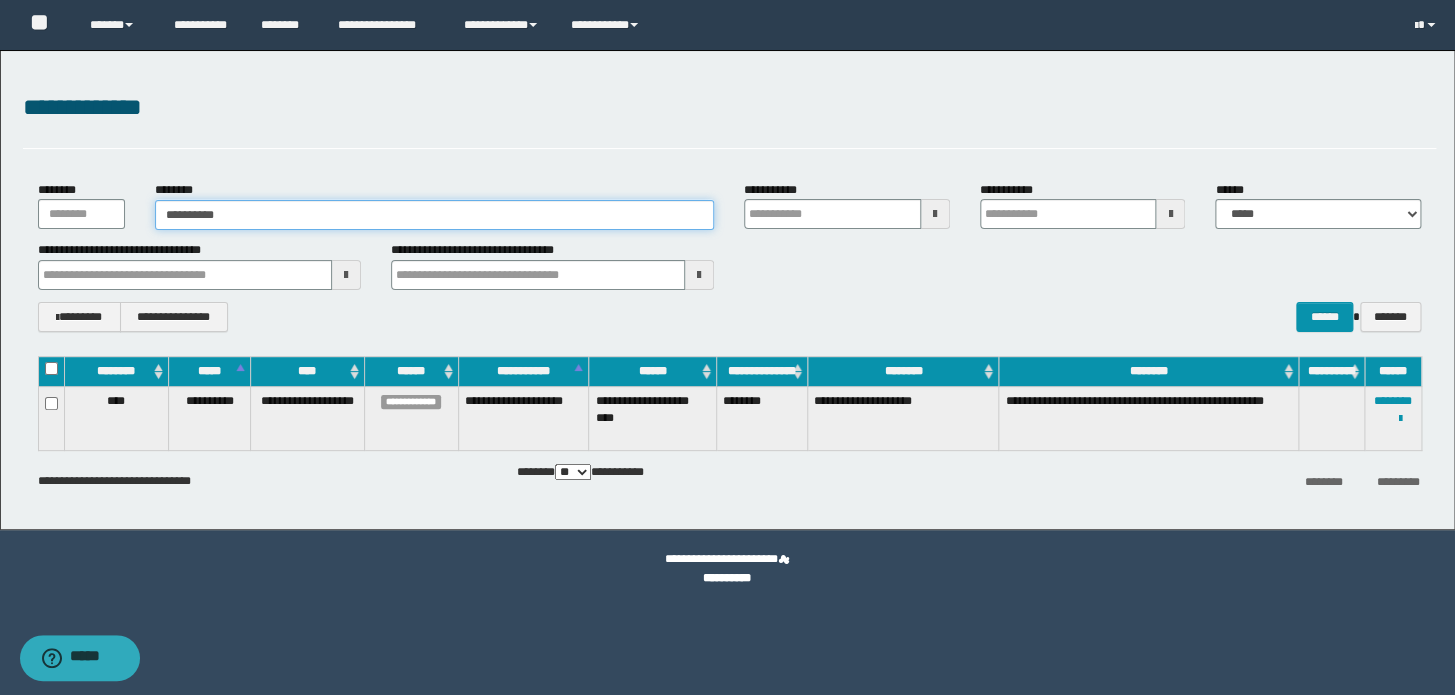type on "**********" 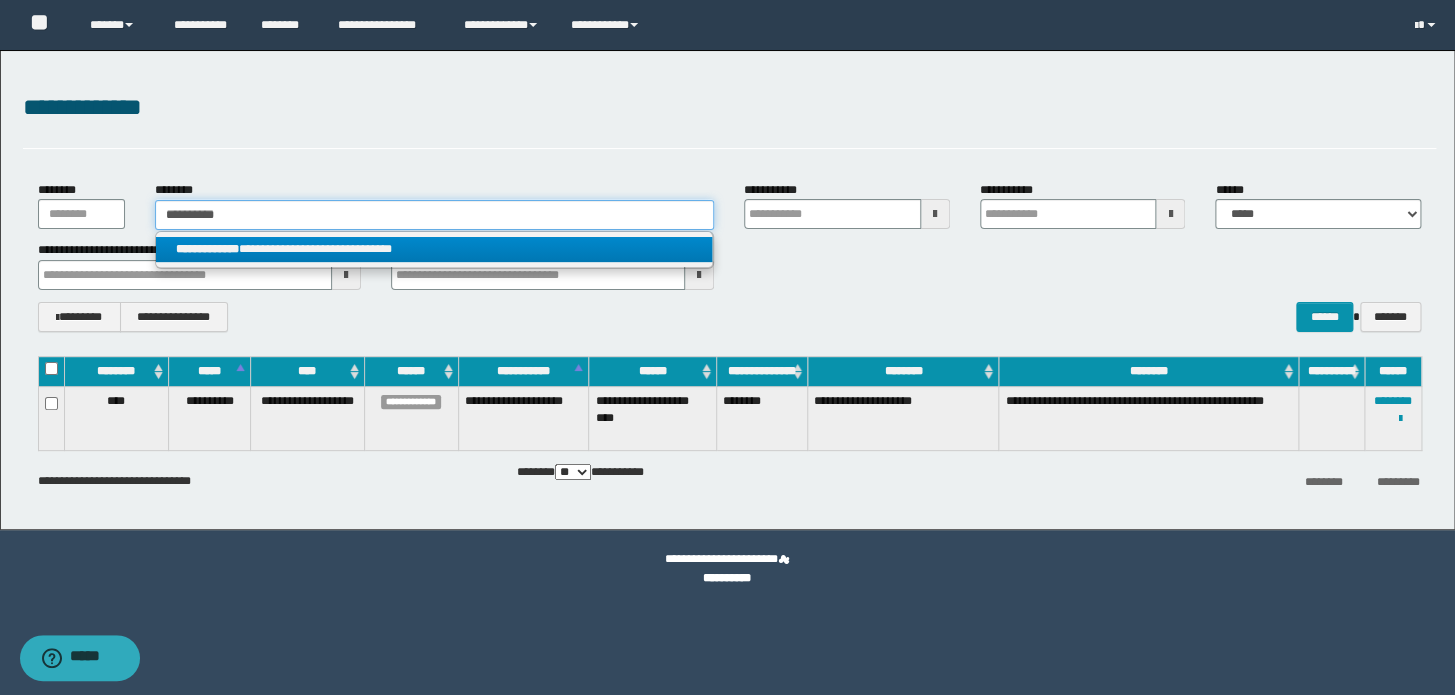 type on "**********" 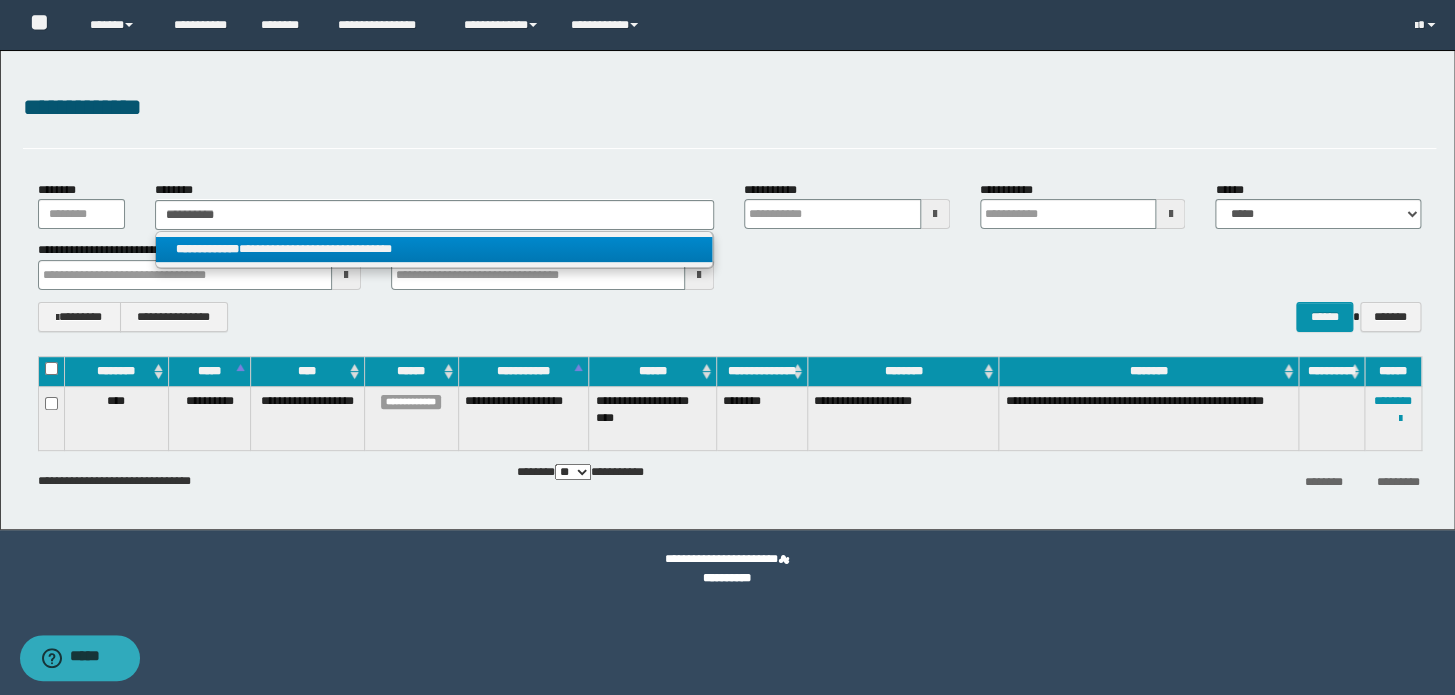 click on "**********" at bounding box center (207, 249) 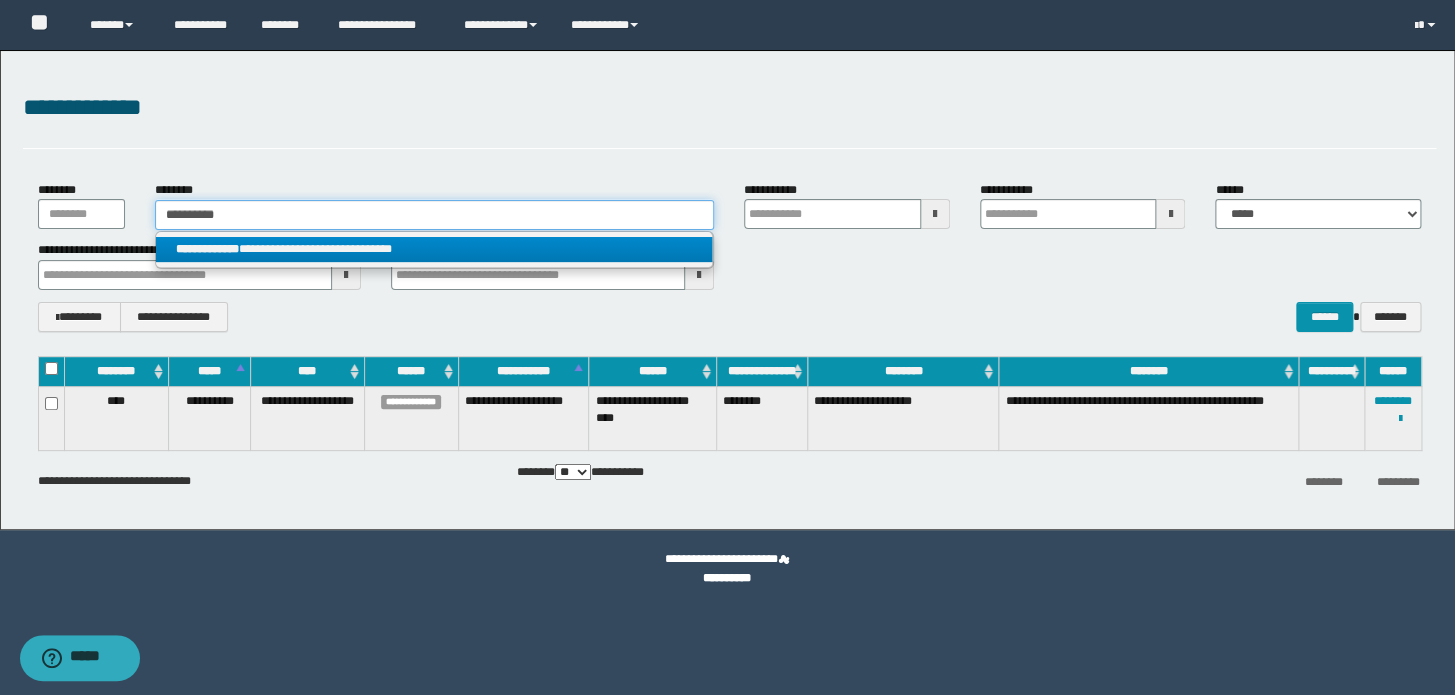 type 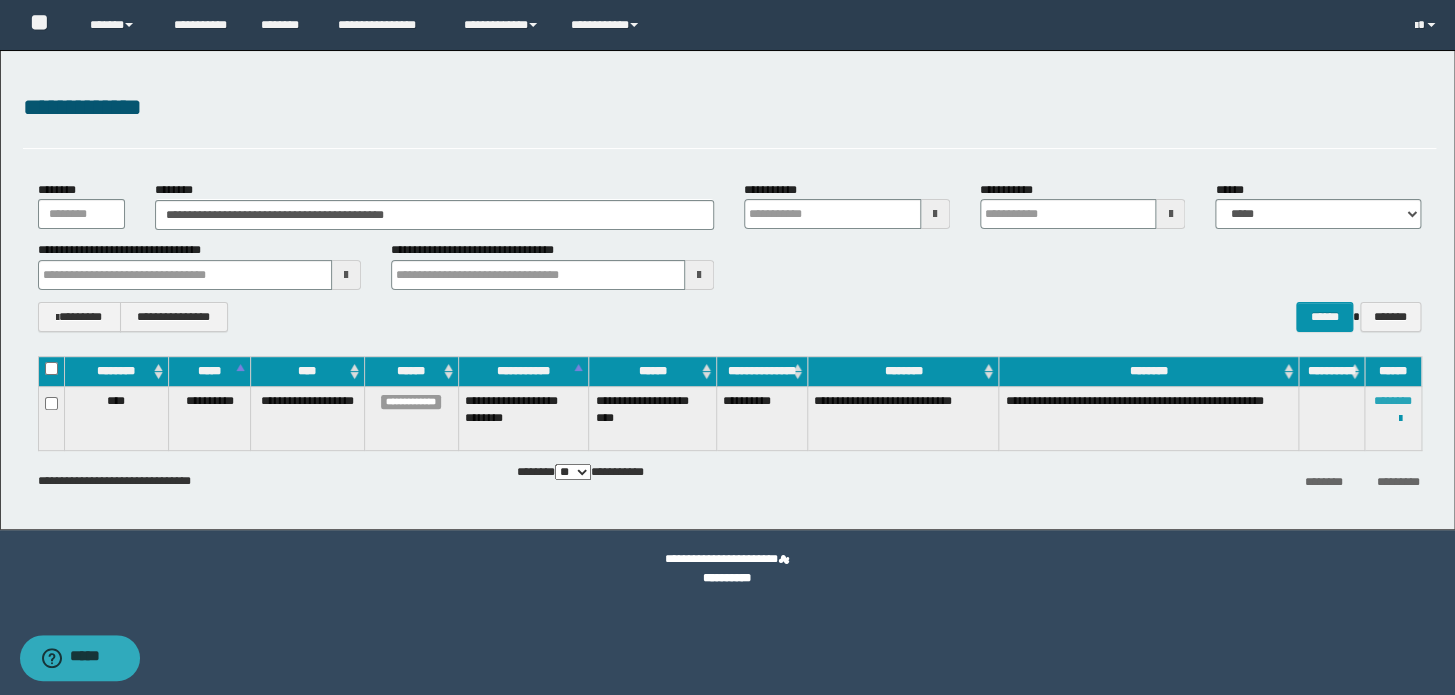 click on "********" at bounding box center (1393, 401) 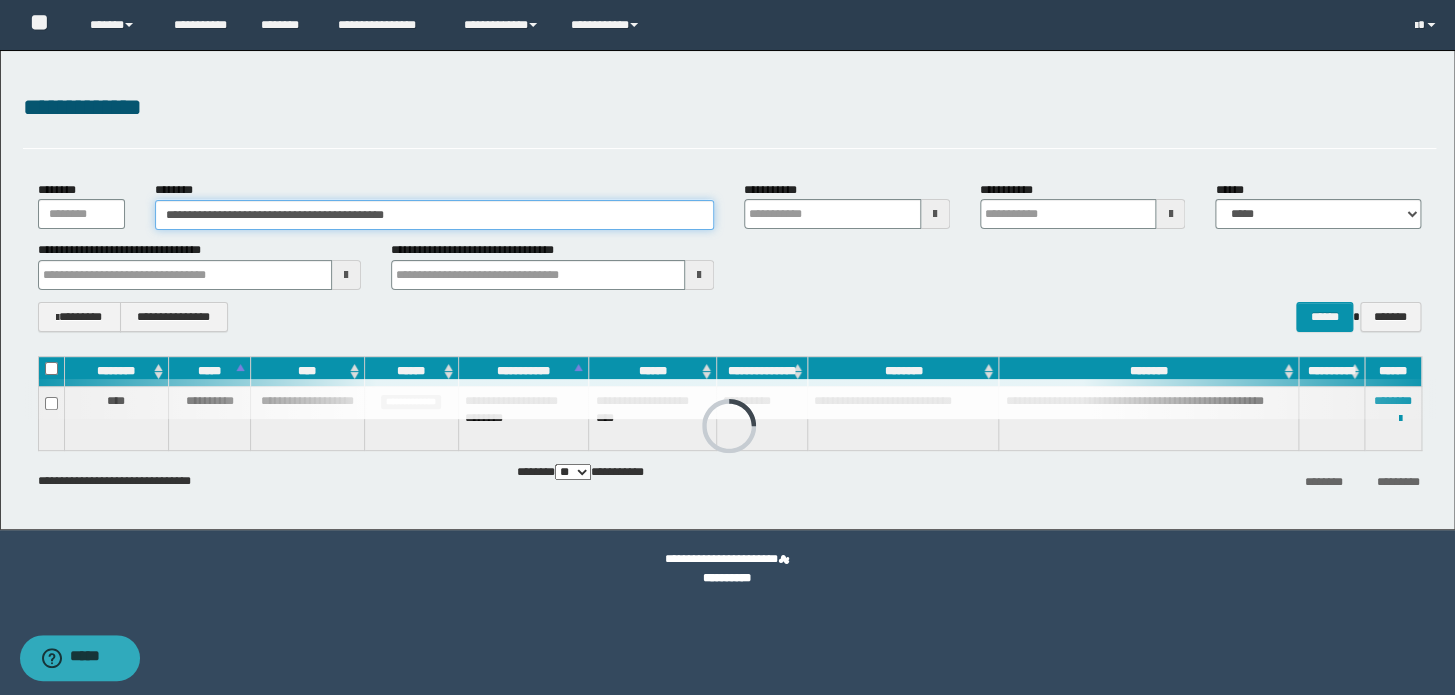 click on "**********" at bounding box center (434, 215) 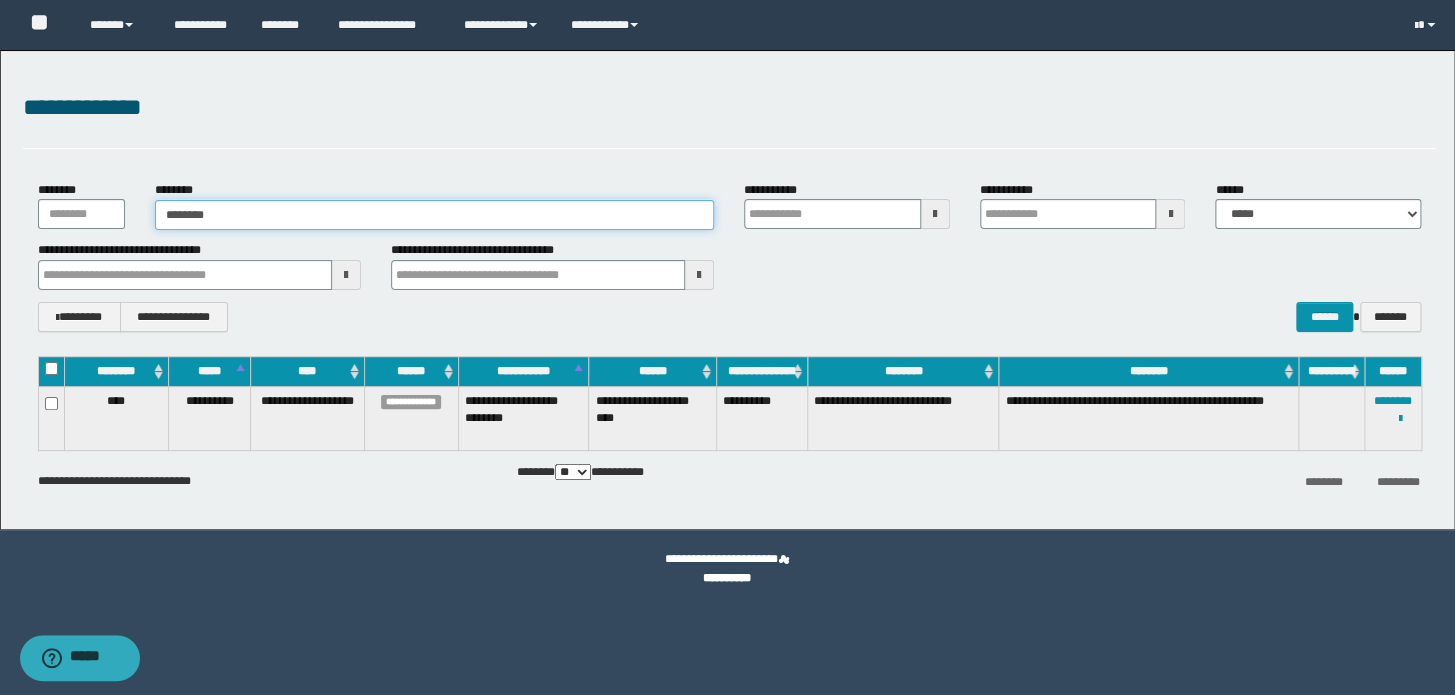 type on "********" 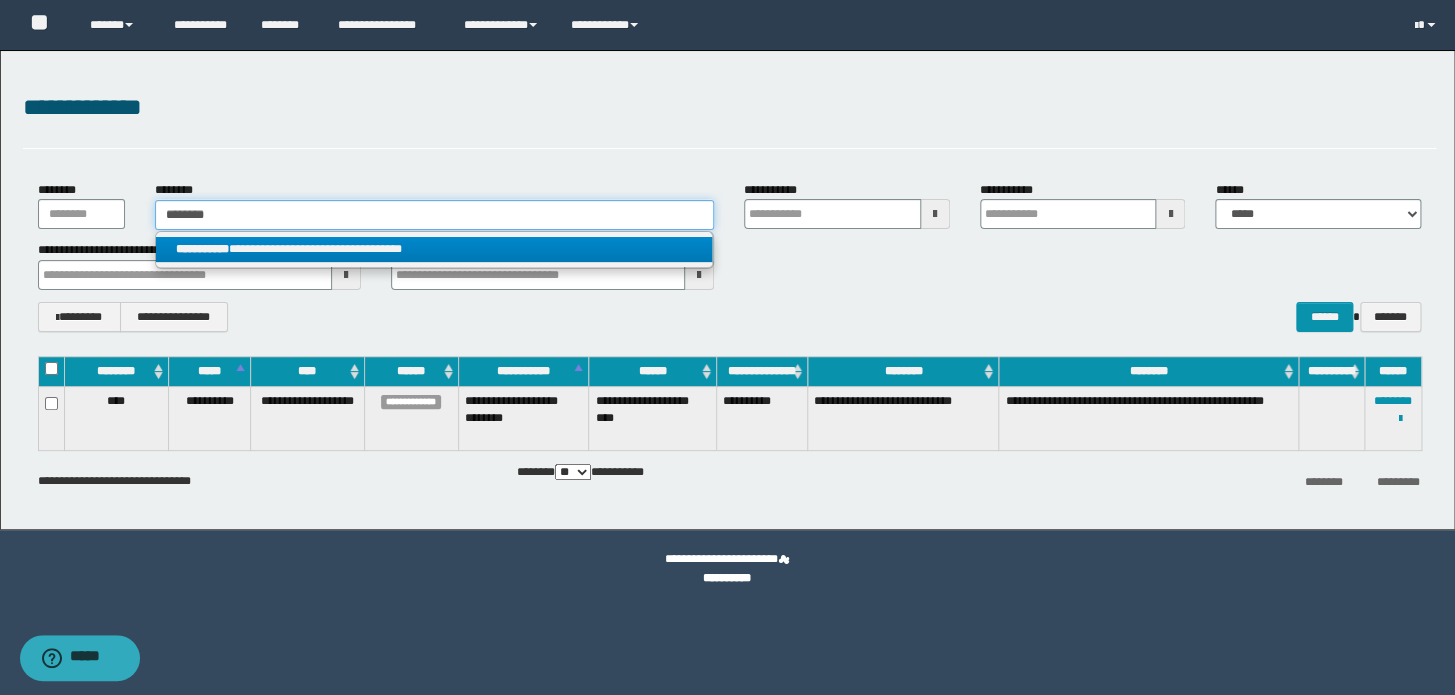 type on "********" 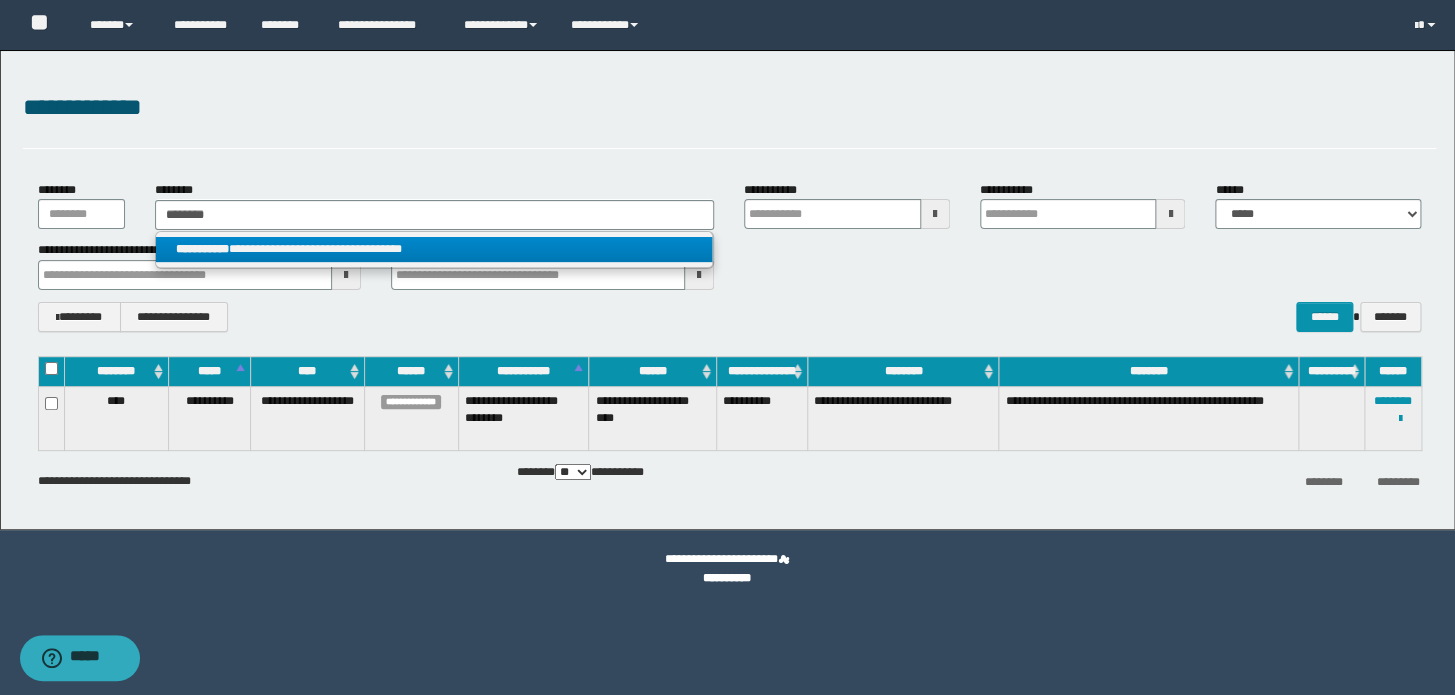 click on "**********" at bounding box center [434, 249] 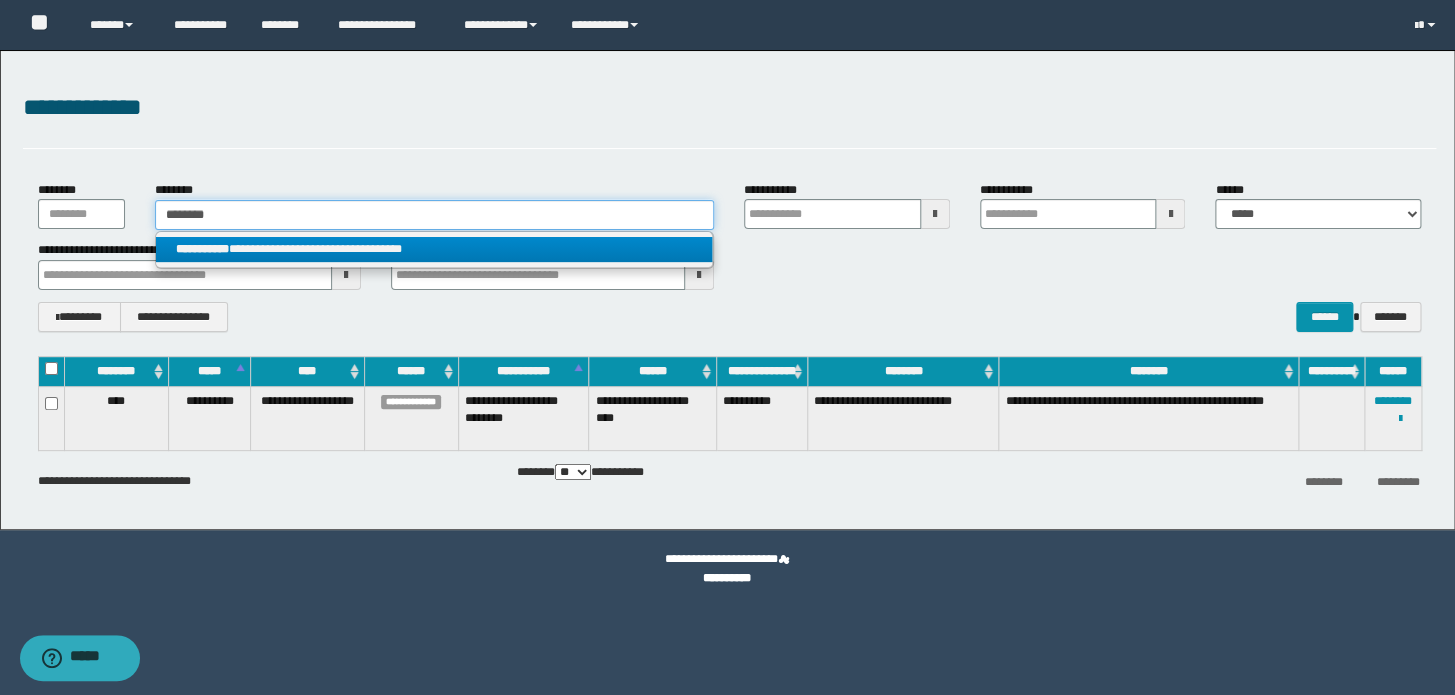 type 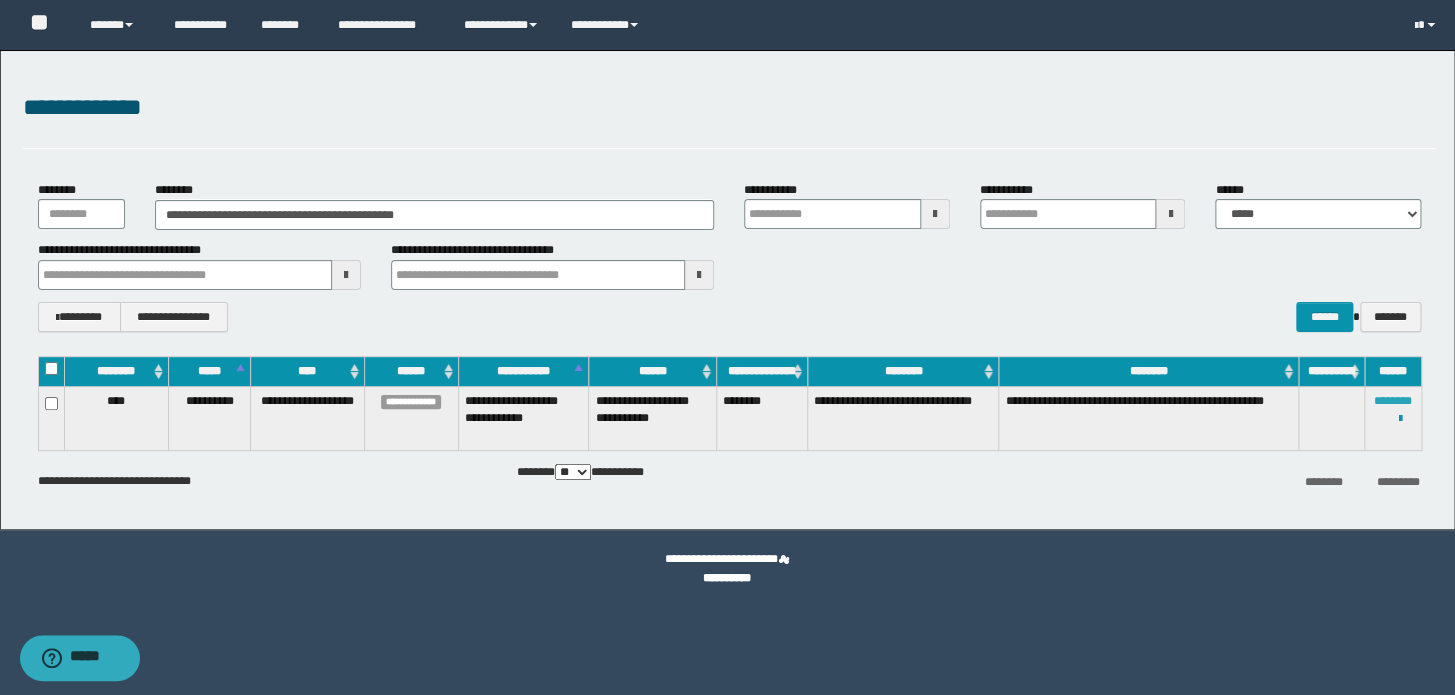 click on "********" at bounding box center (1393, 401) 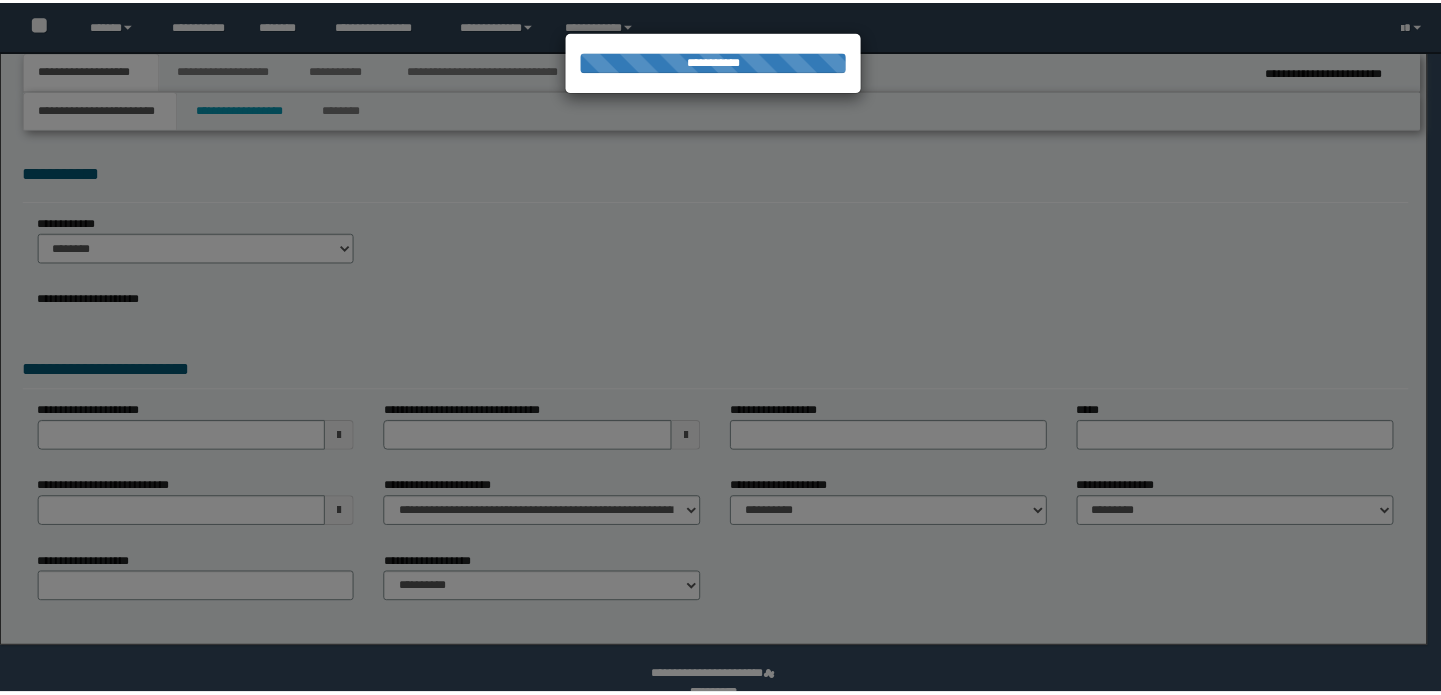 scroll, scrollTop: 0, scrollLeft: 0, axis: both 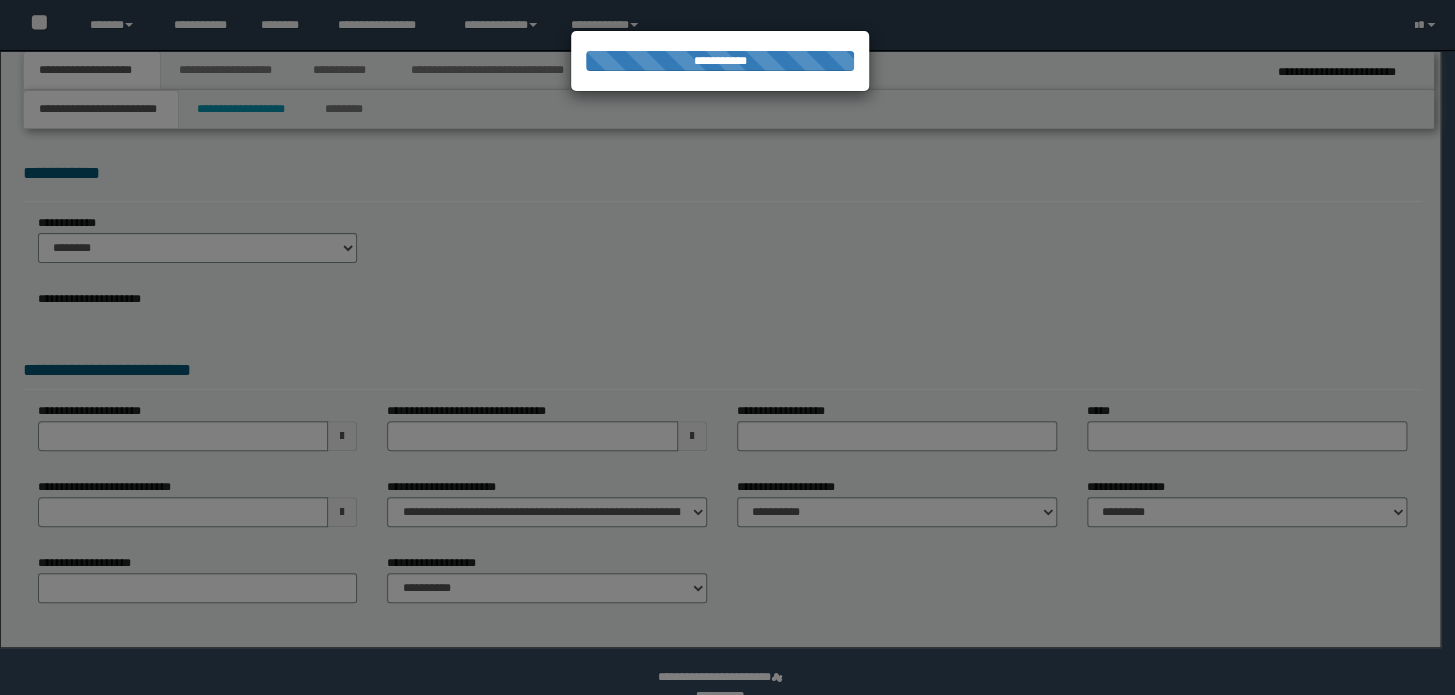 type on "**********" 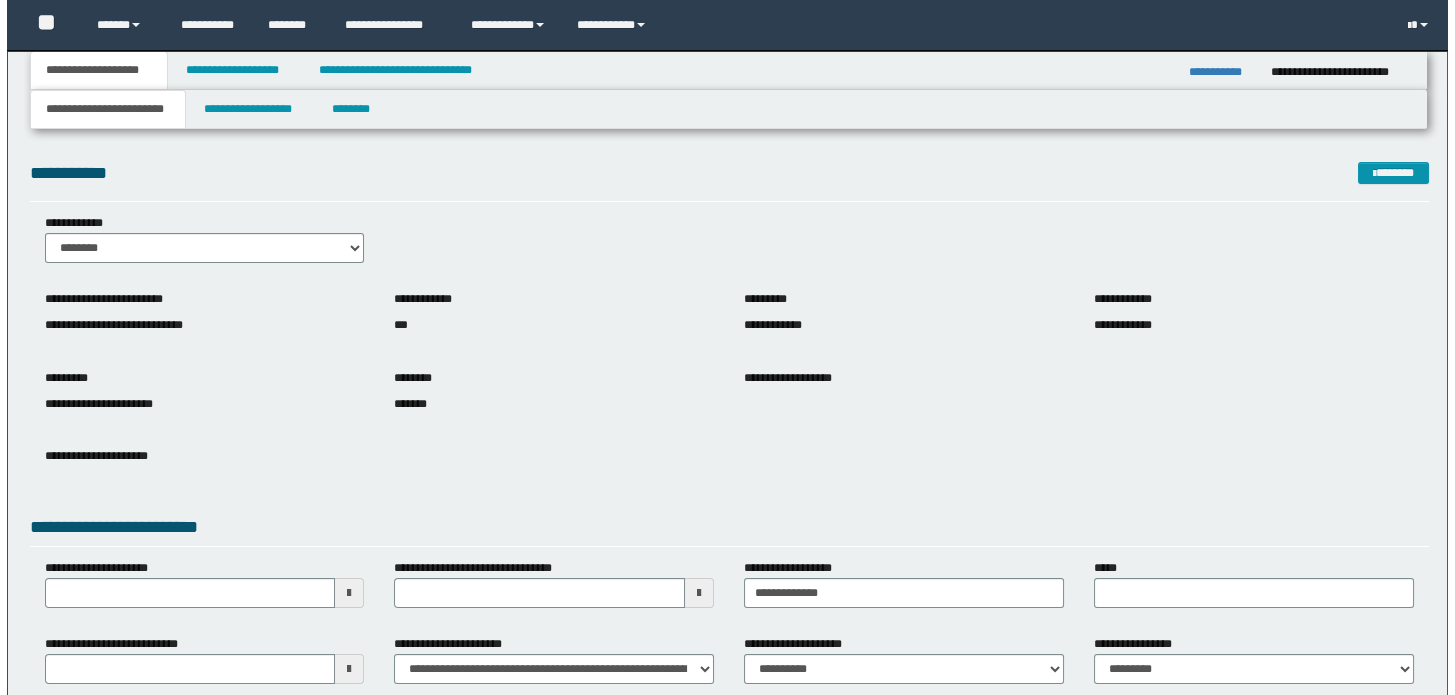 scroll, scrollTop: 0, scrollLeft: 0, axis: both 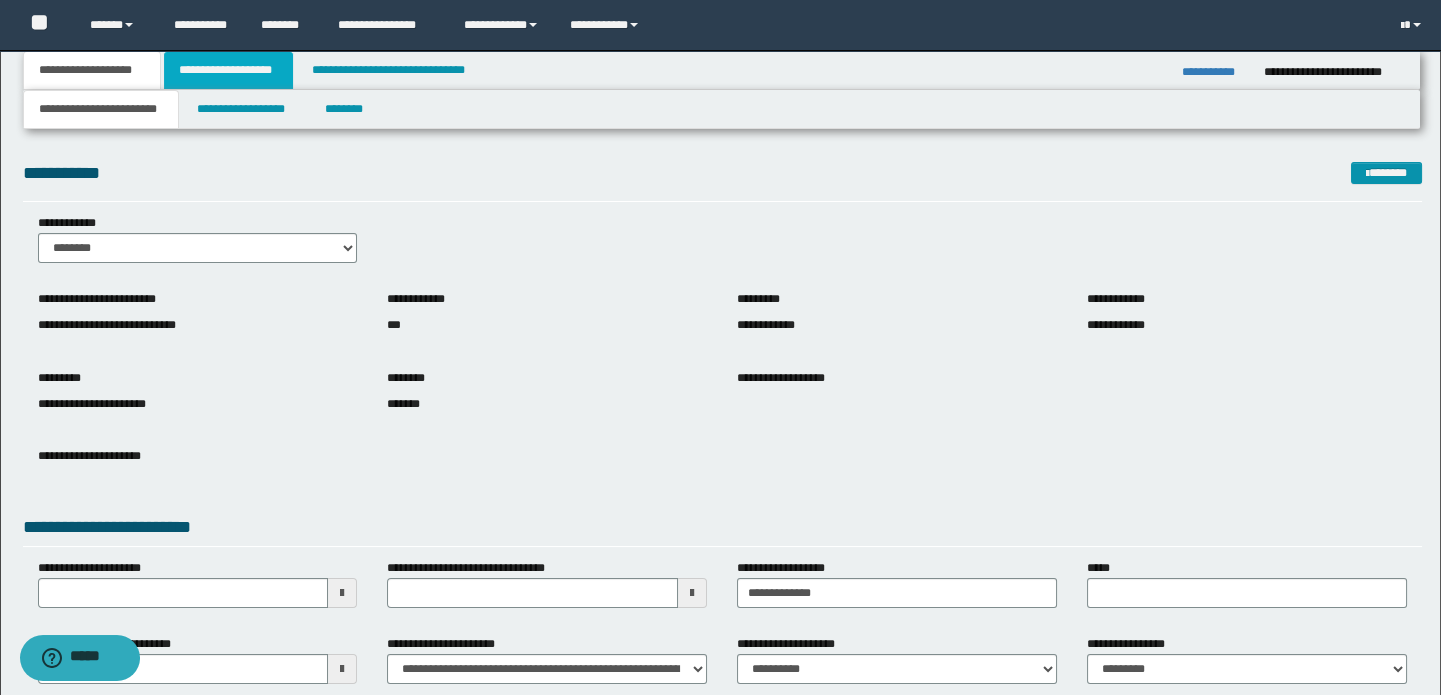 click on "**********" at bounding box center [228, 70] 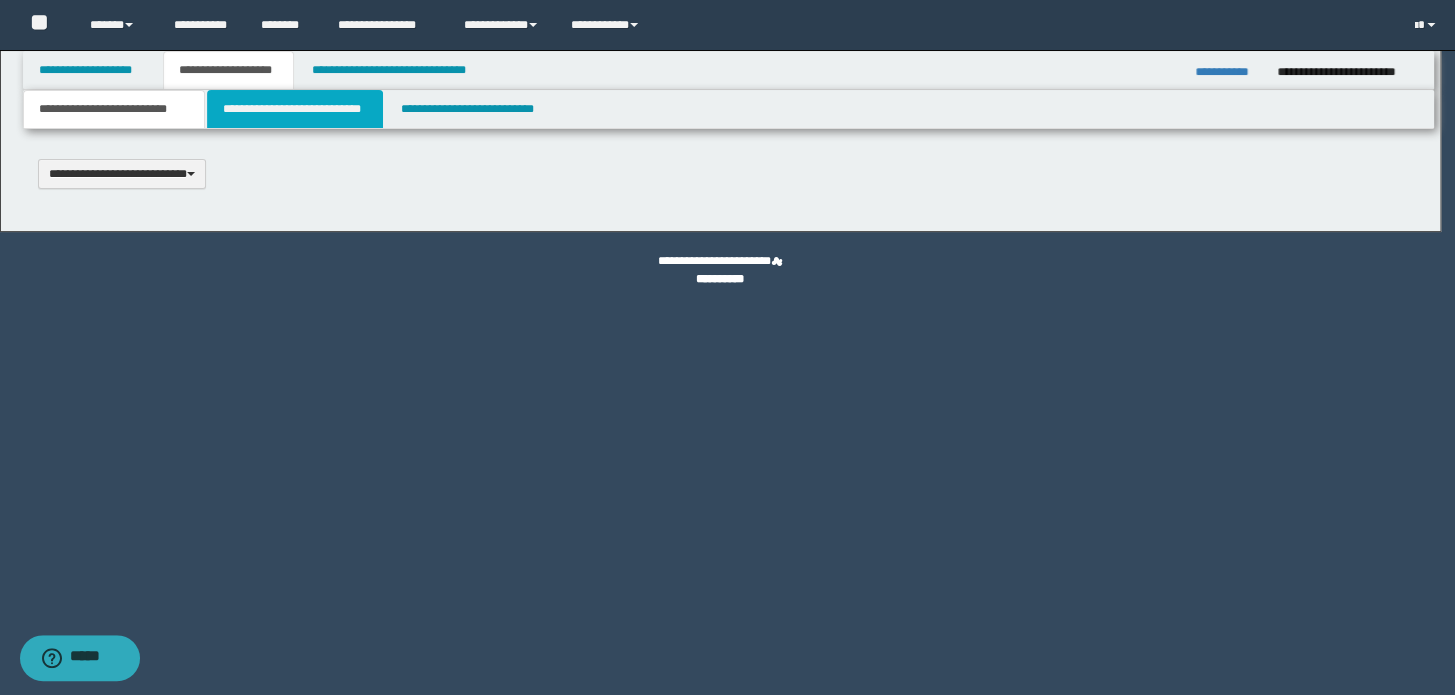 scroll, scrollTop: 0, scrollLeft: 0, axis: both 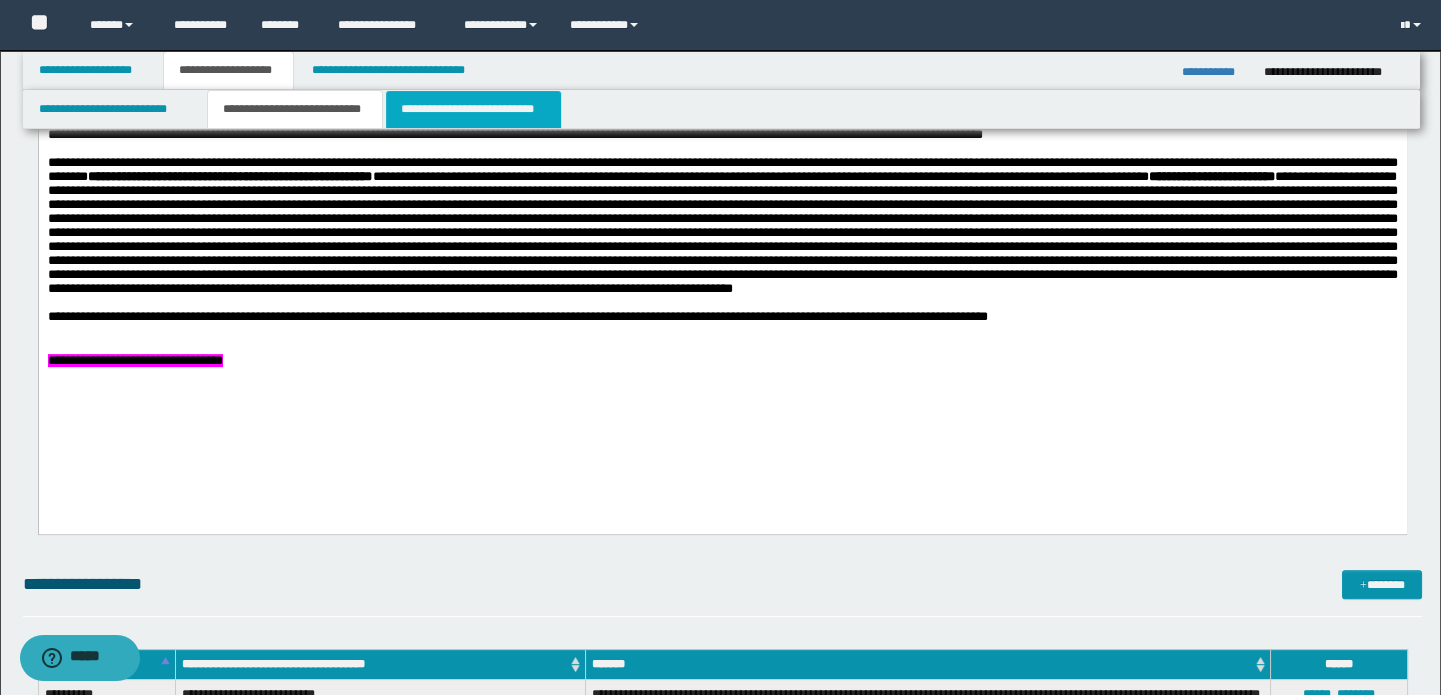 click on "**********" at bounding box center (473, 109) 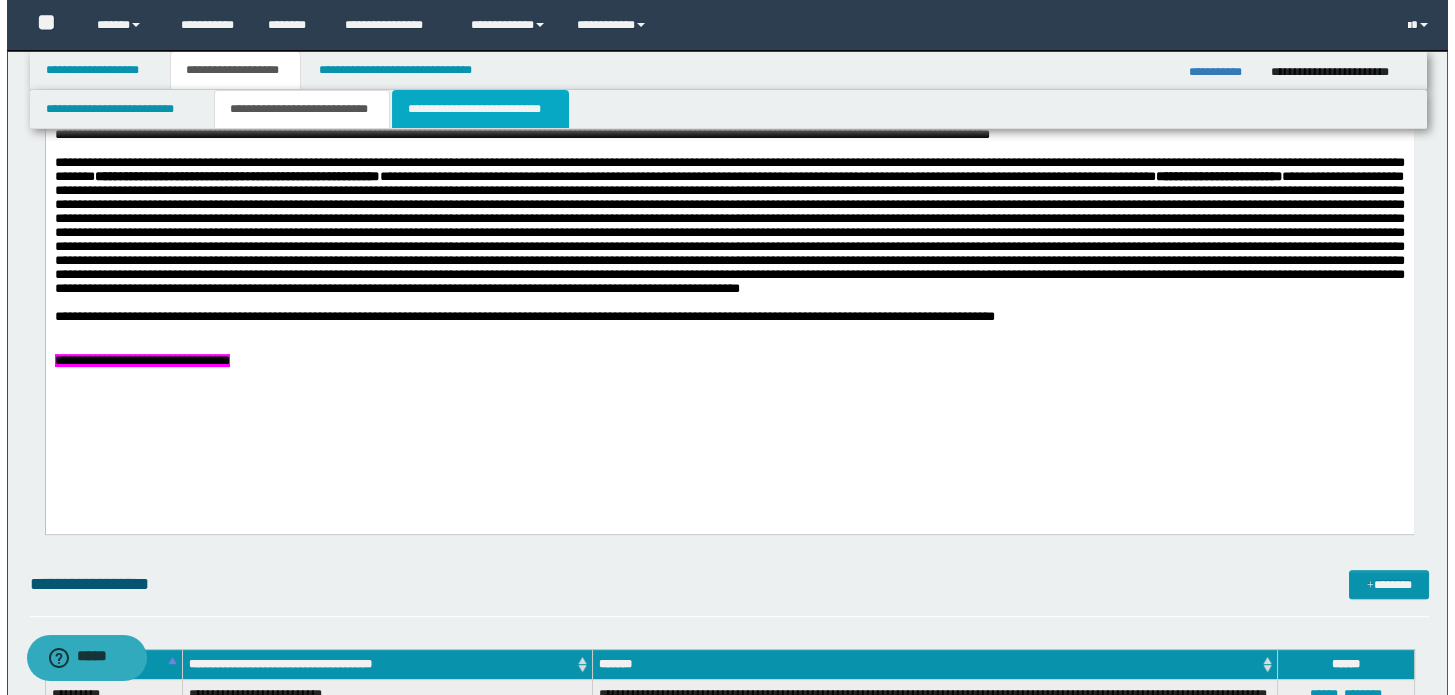 scroll, scrollTop: 0, scrollLeft: 0, axis: both 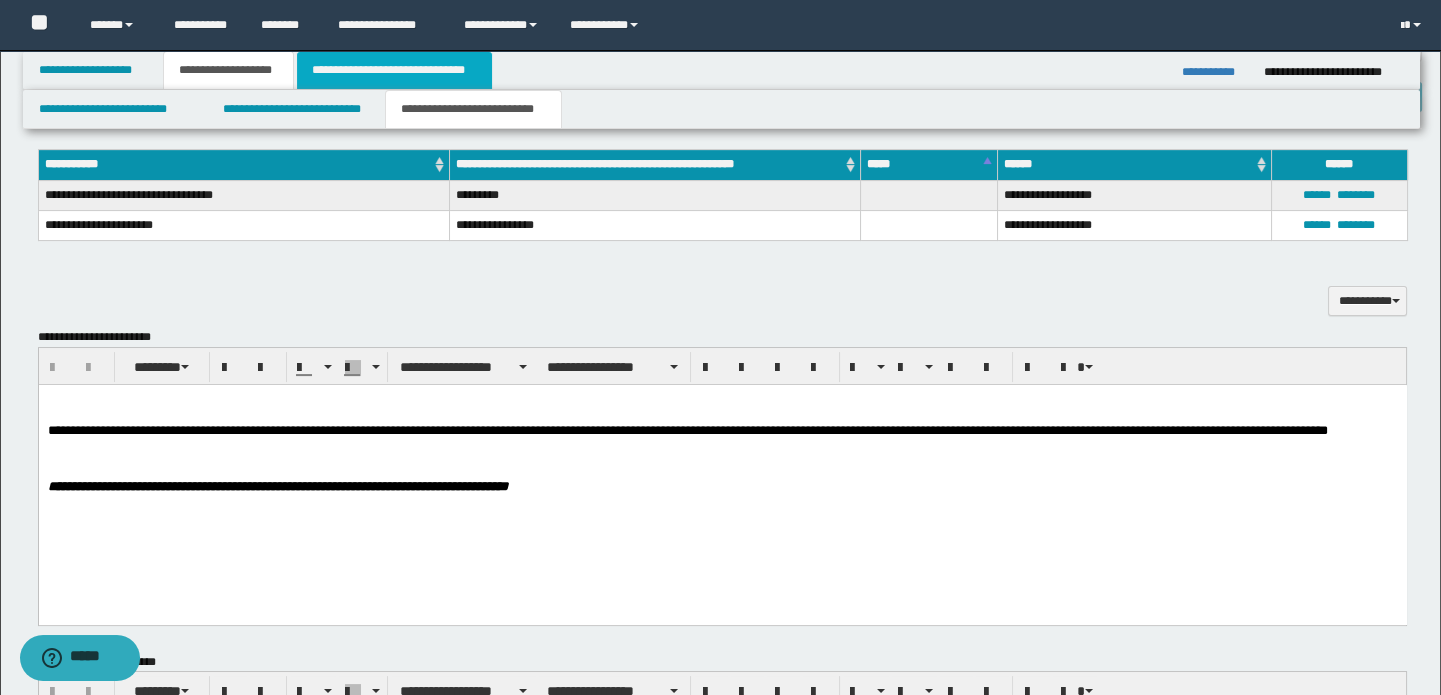 click on "**********" at bounding box center (394, 70) 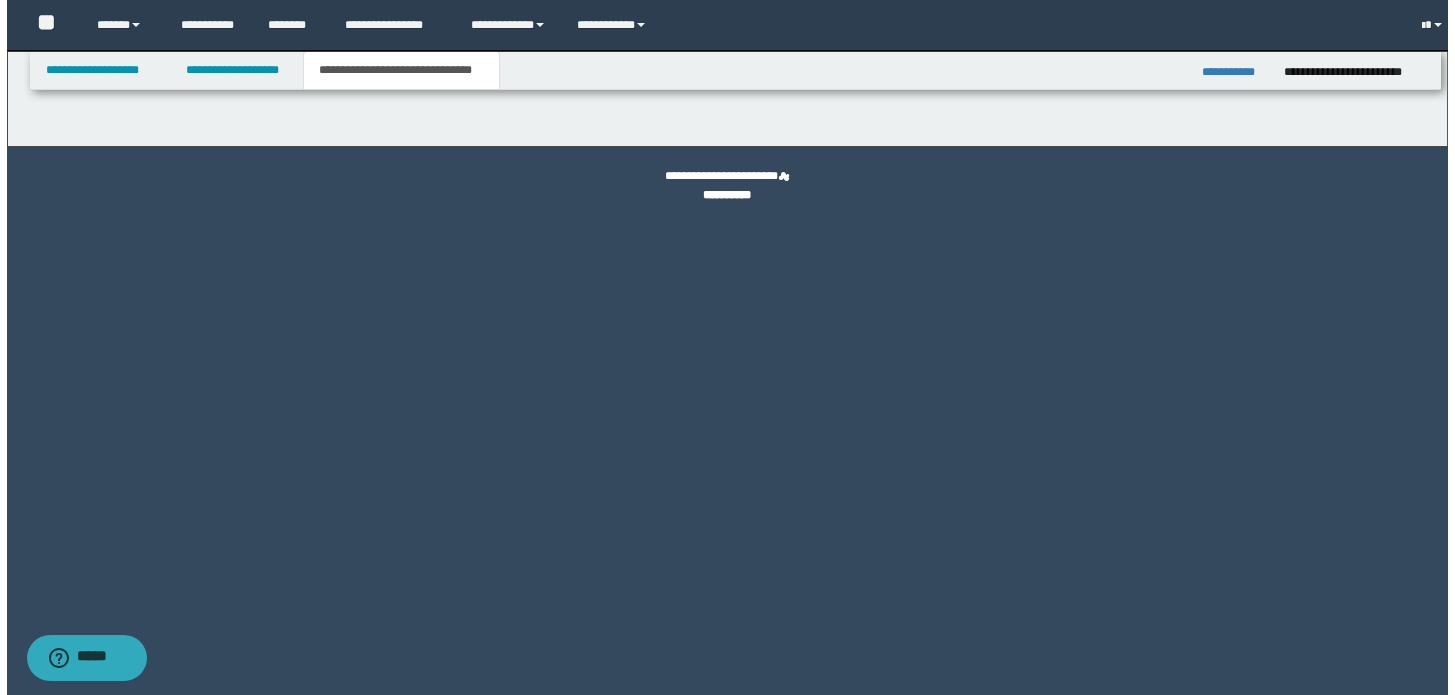 scroll, scrollTop: 0, scrollLeft: 0, axis: both 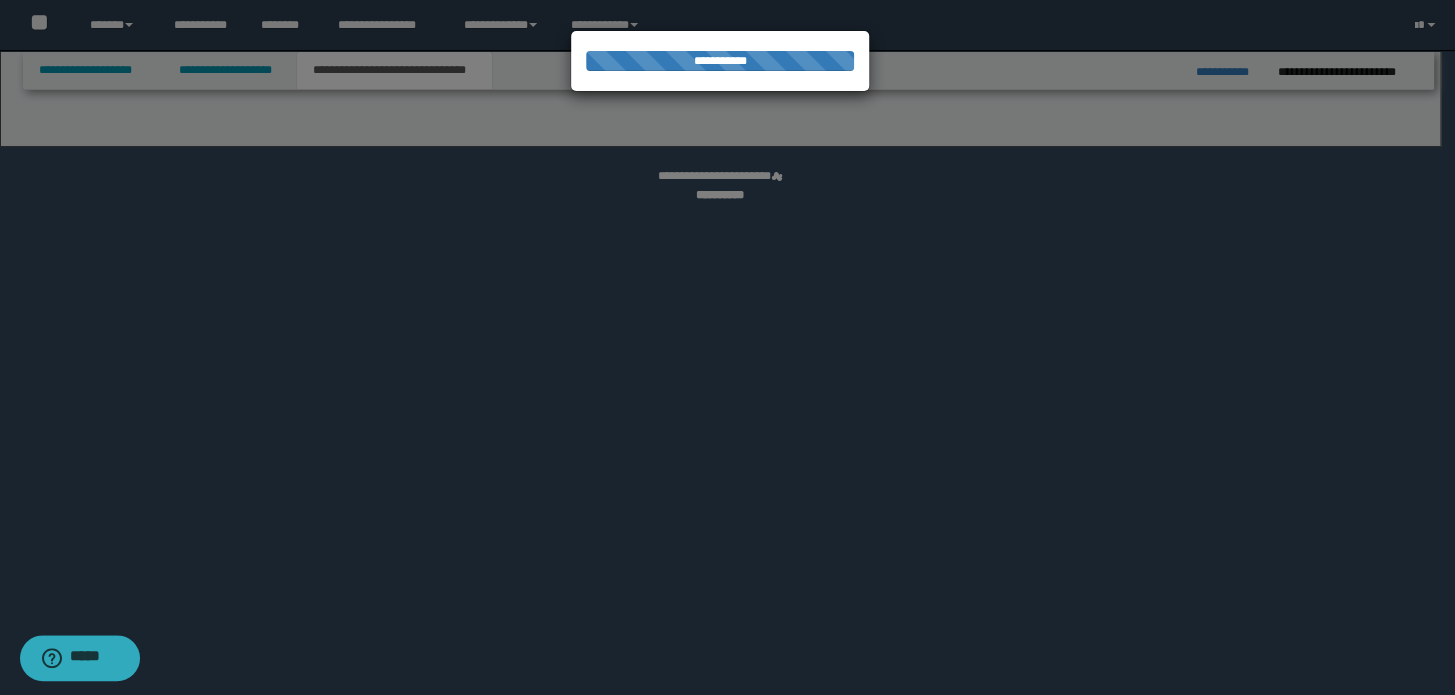 select on "*" 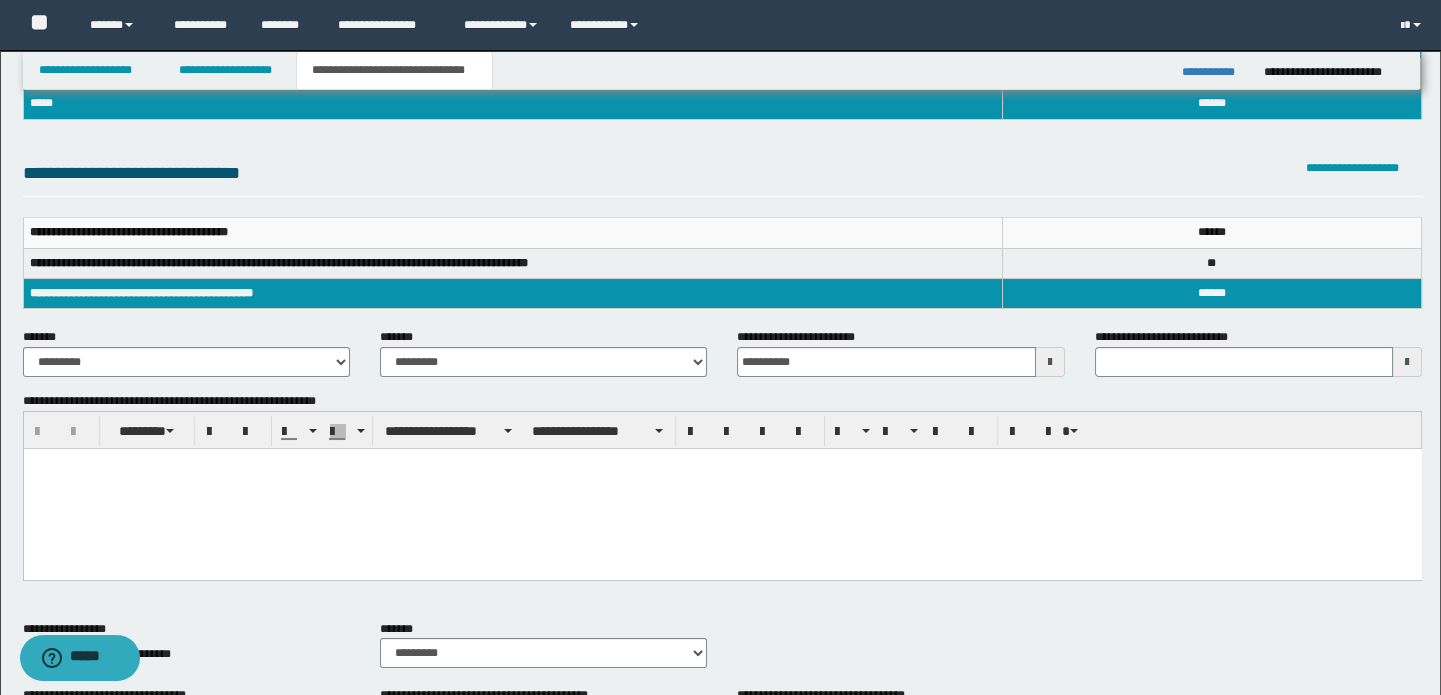 scroll, scrollTop: 90, scrollLeft: 0, axis: vertical 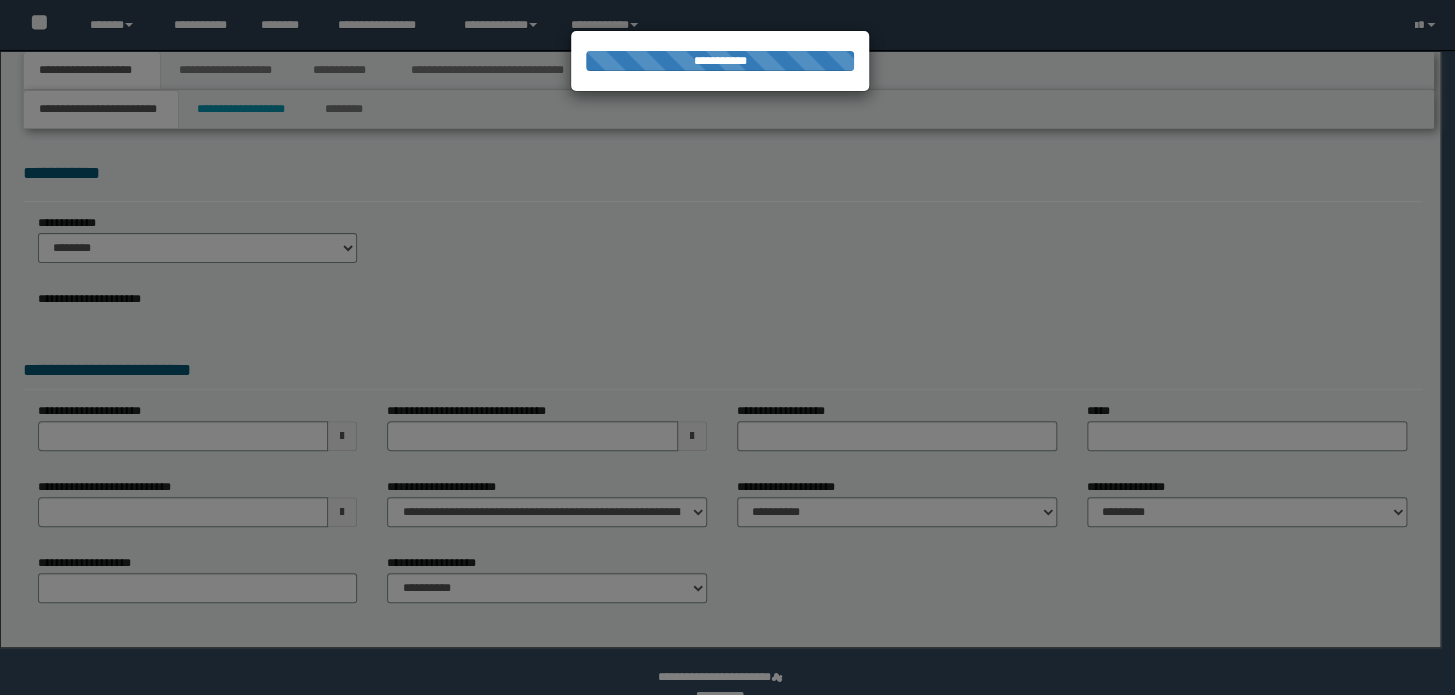 type on "**********" 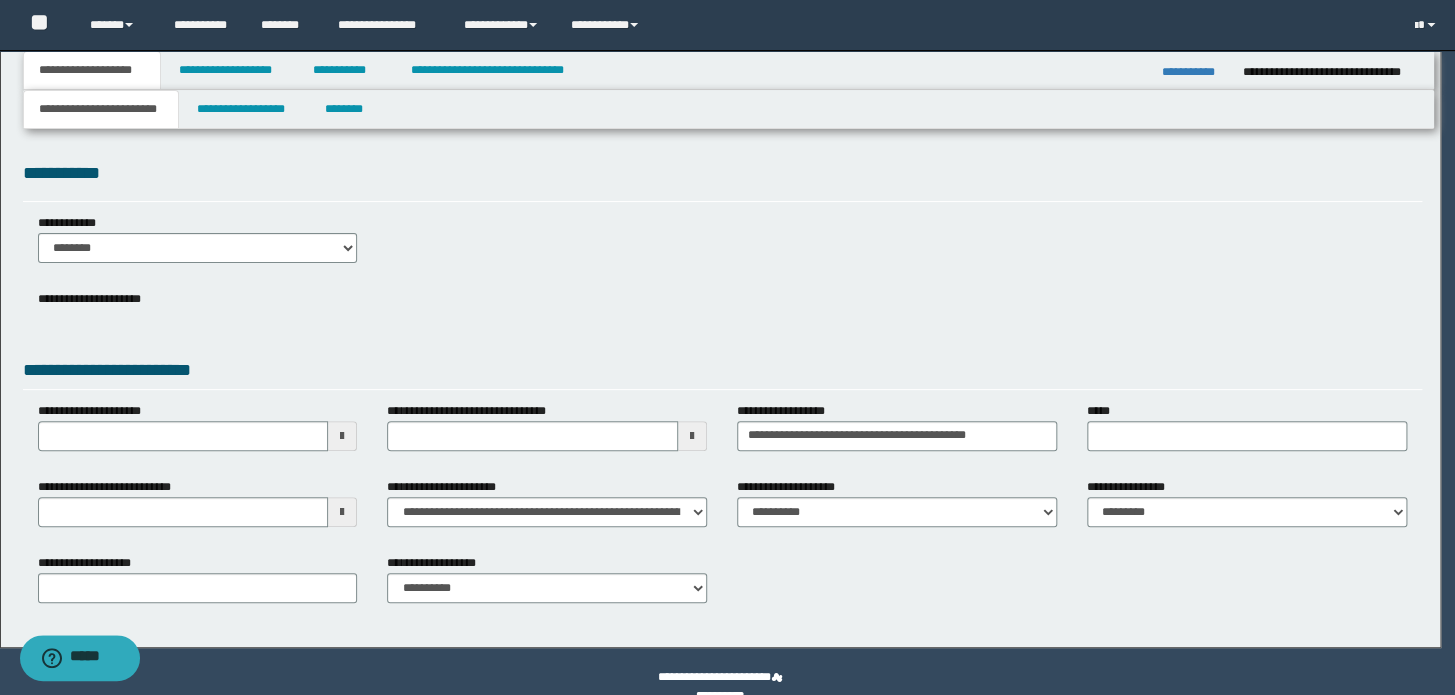 scroll, scrollTop: 0, scrollLeft: 0, axis: both 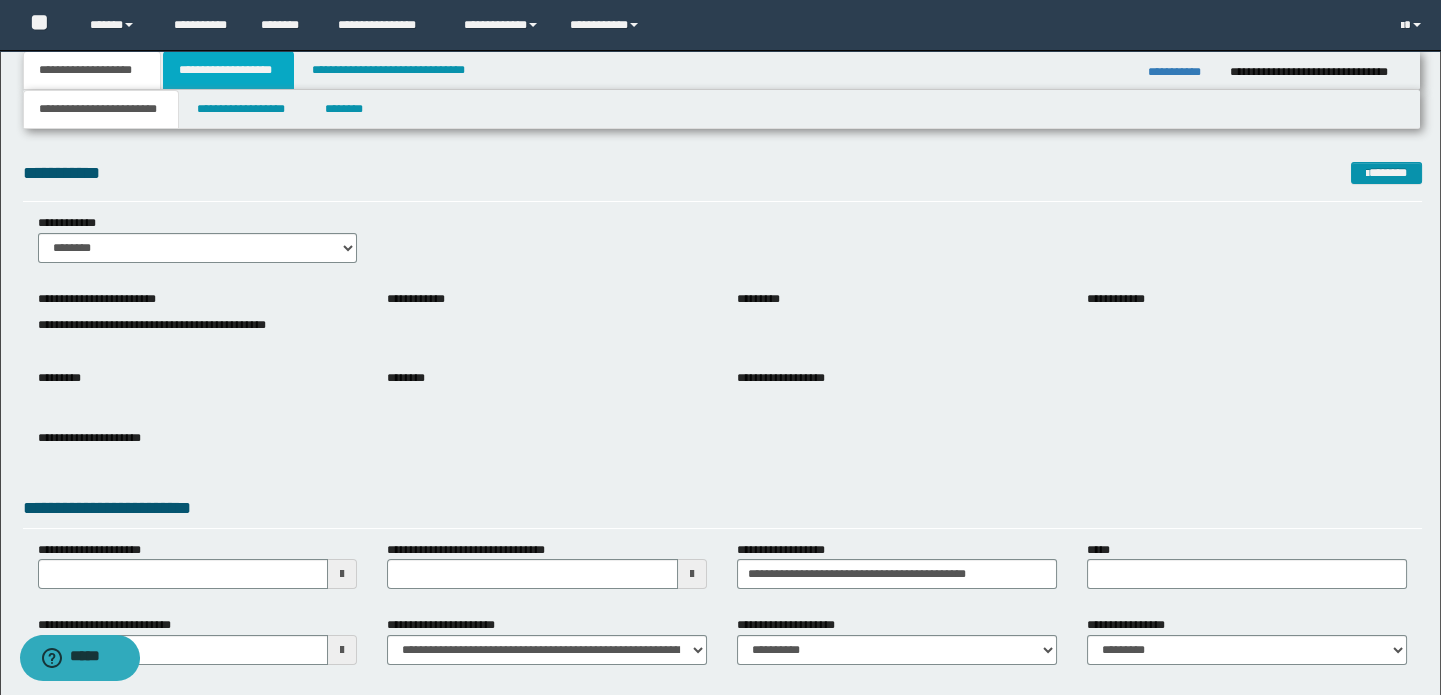 click on "**********" at bounding box center (228, 70) 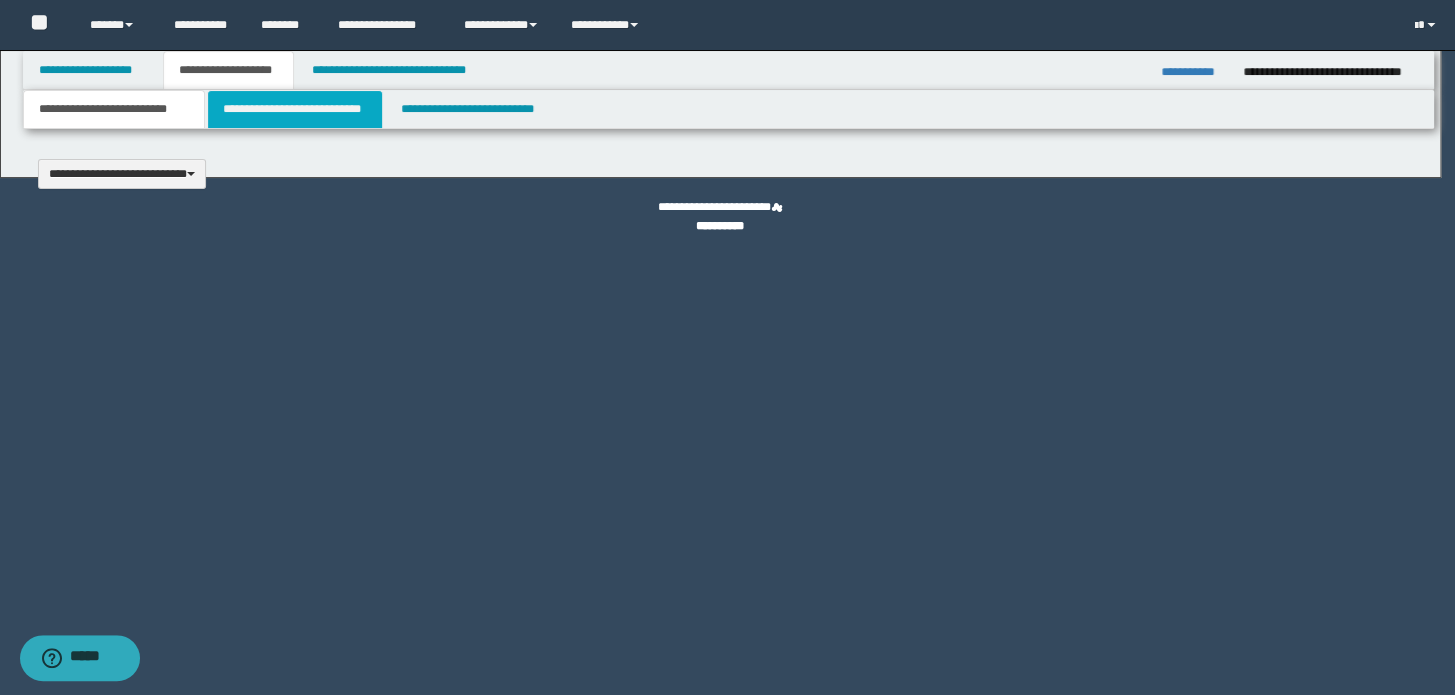 type 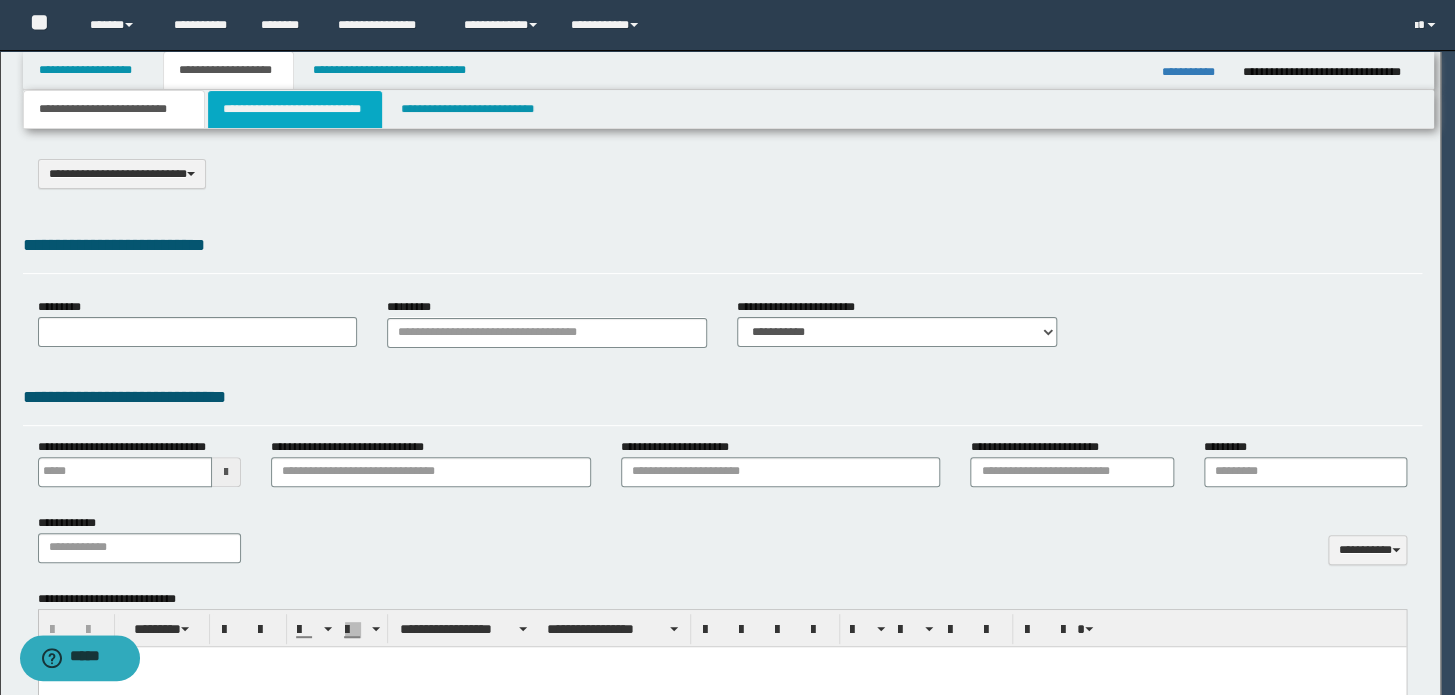select on "*" 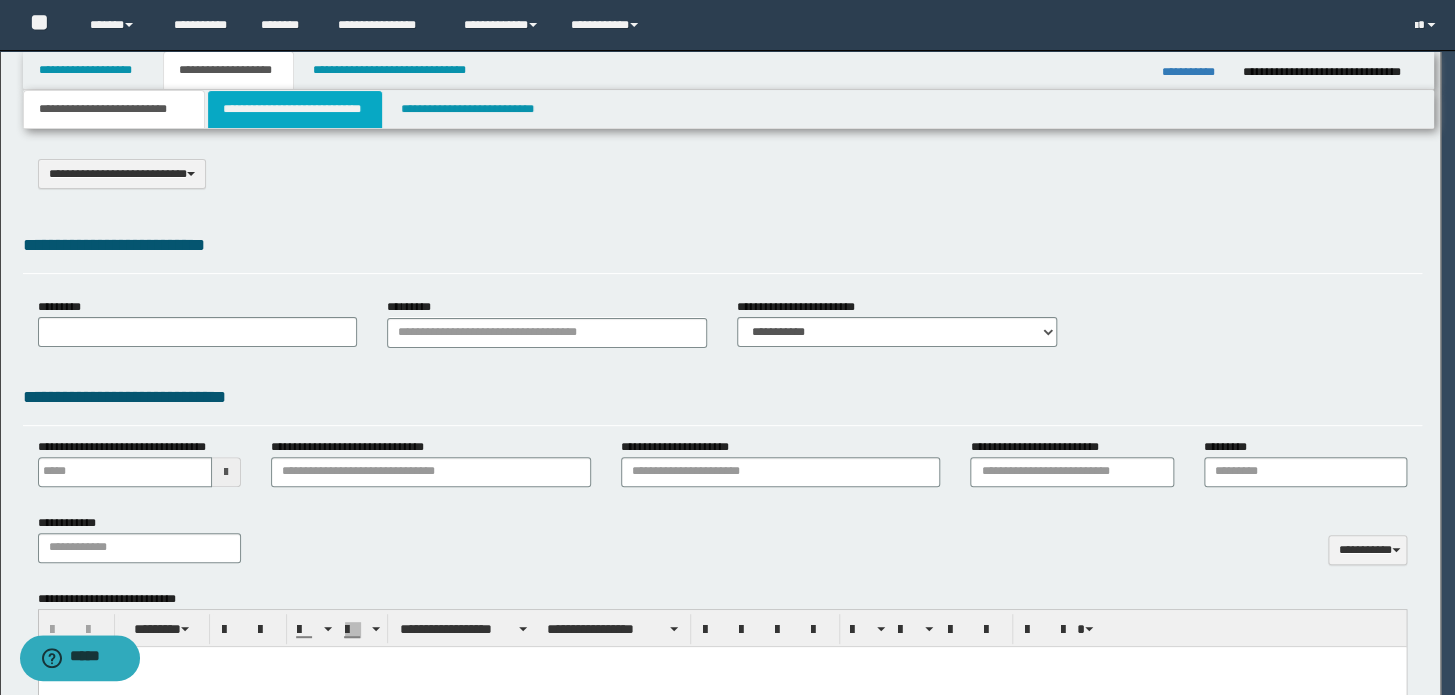 scroll, scrollTop: 0, scrollLeft: 0, axis: both 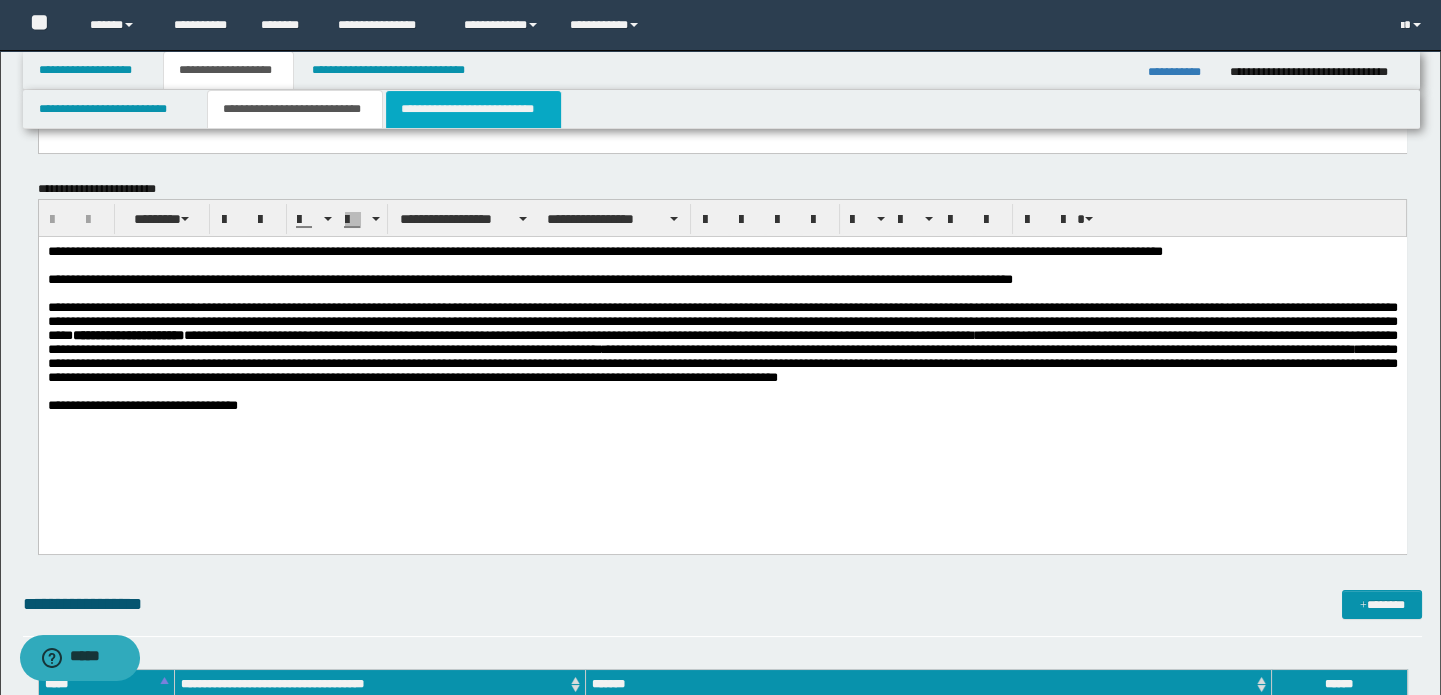 click on "**********" at bounding box center (473, 109) 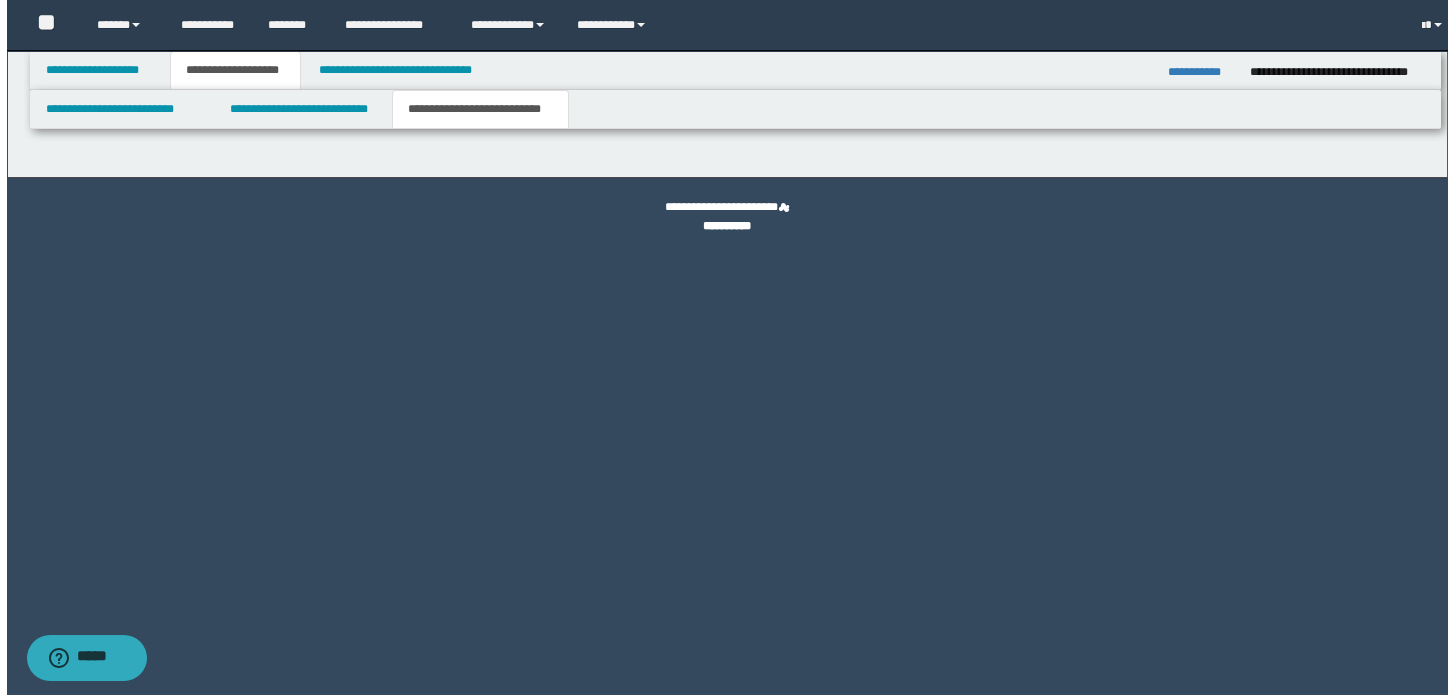 scroll, scrollTop: 0, scrollLeft: 0, axis: both 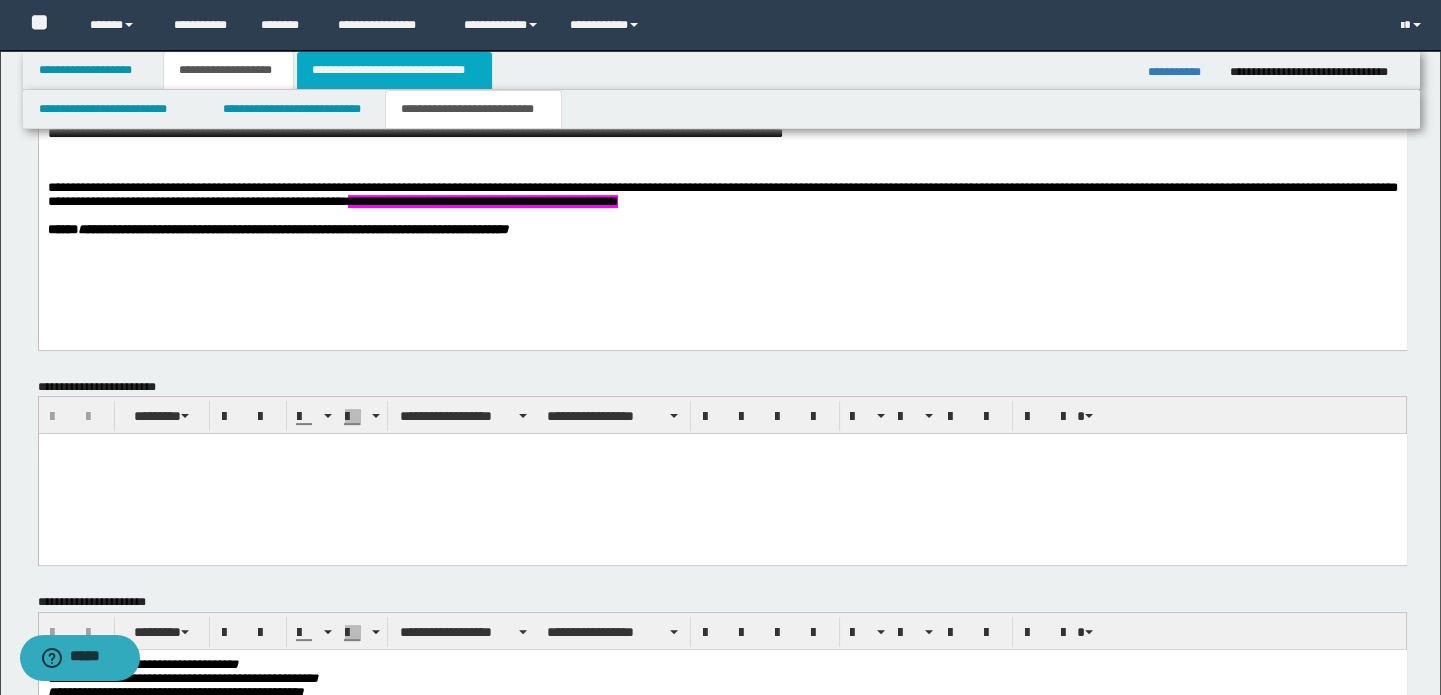 click on "**********" at bounding box center [394, 70] 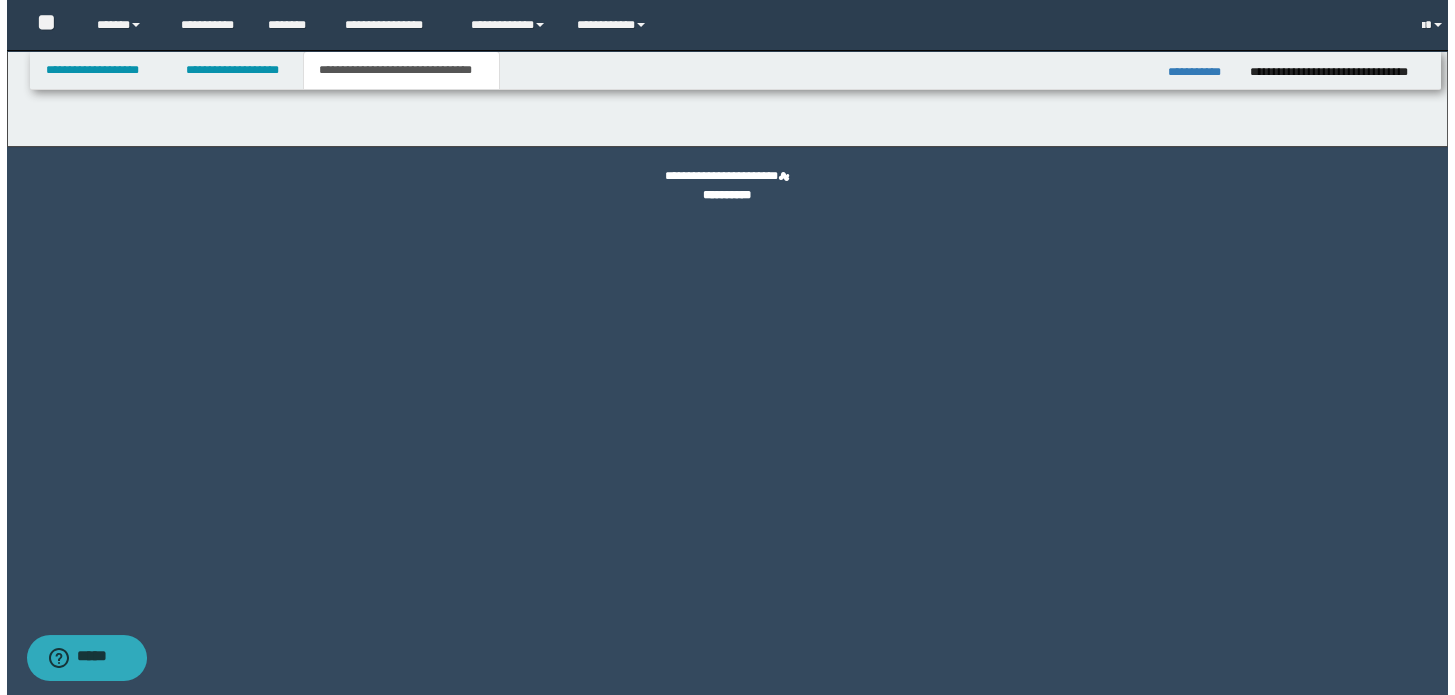 scroll, scrollTop: 0, scrollLeft: 0, axis: both 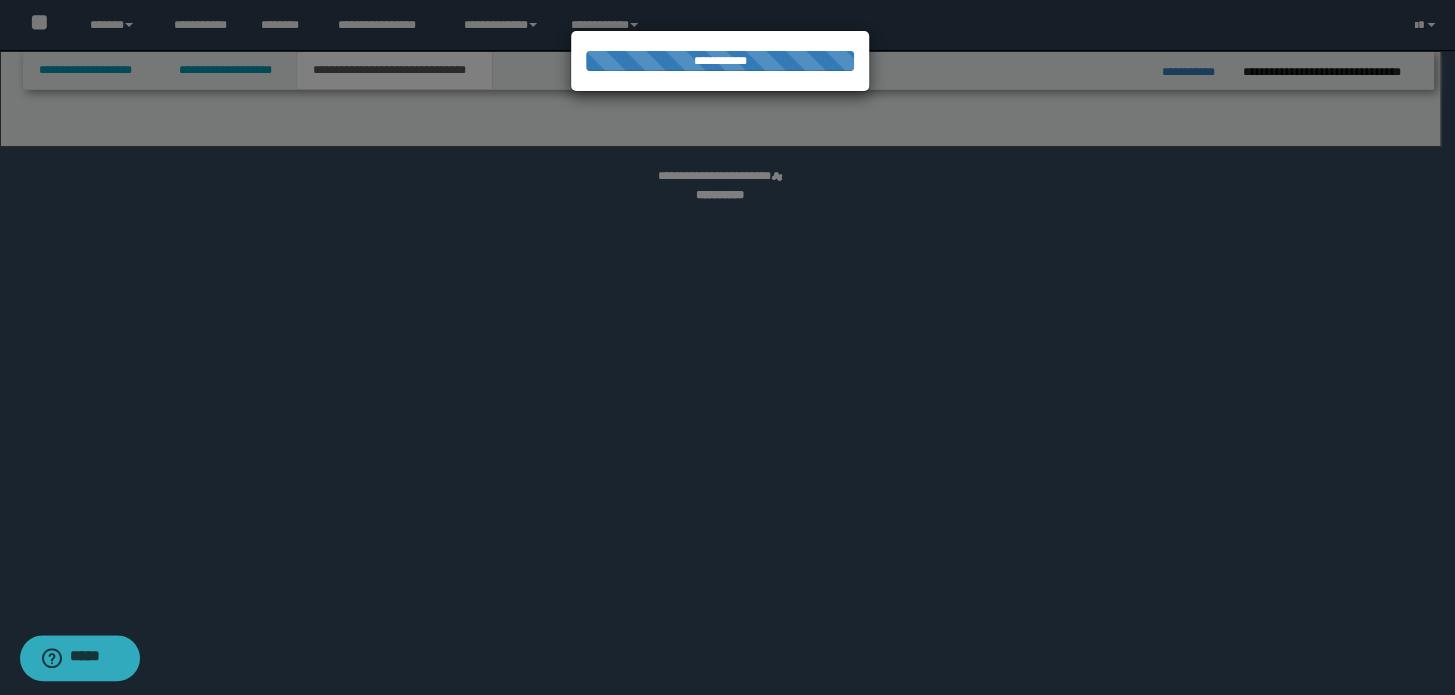 select on "*" 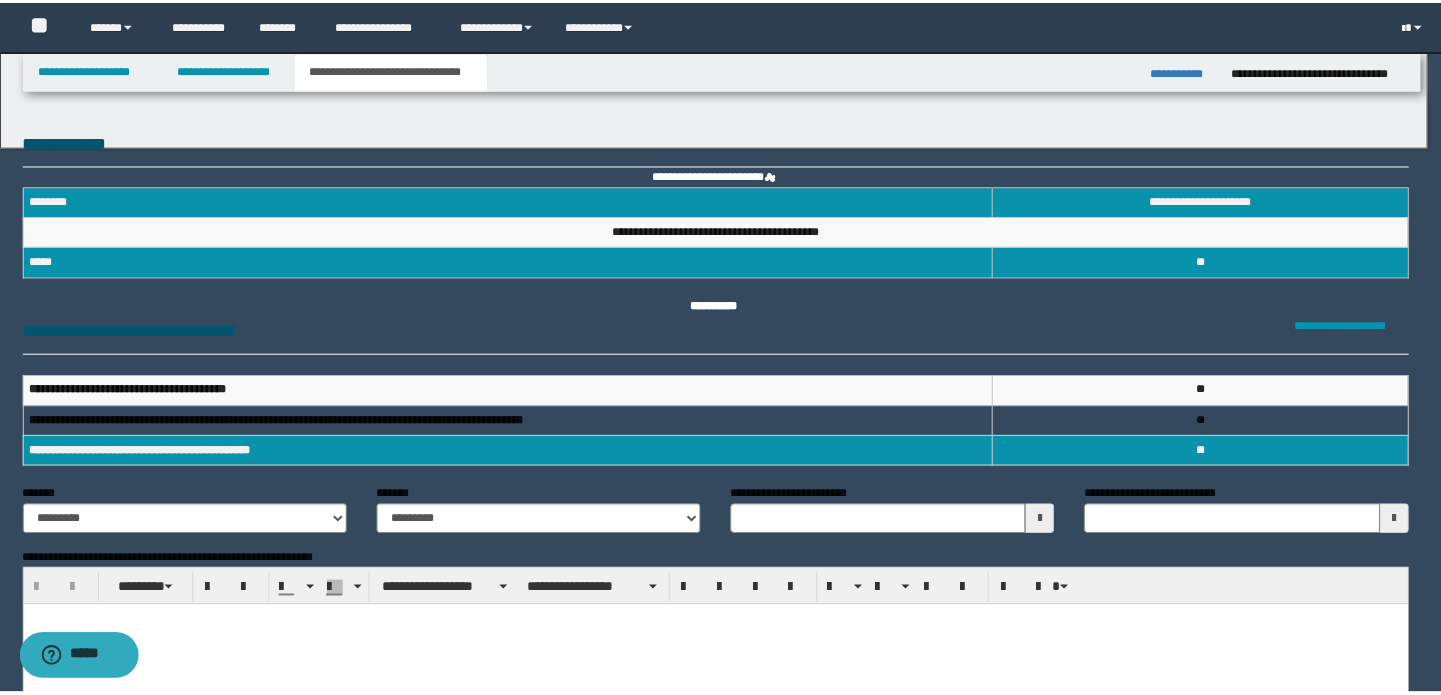 scroll, scrollTop: 0, scrollLeft: 0, axis: both 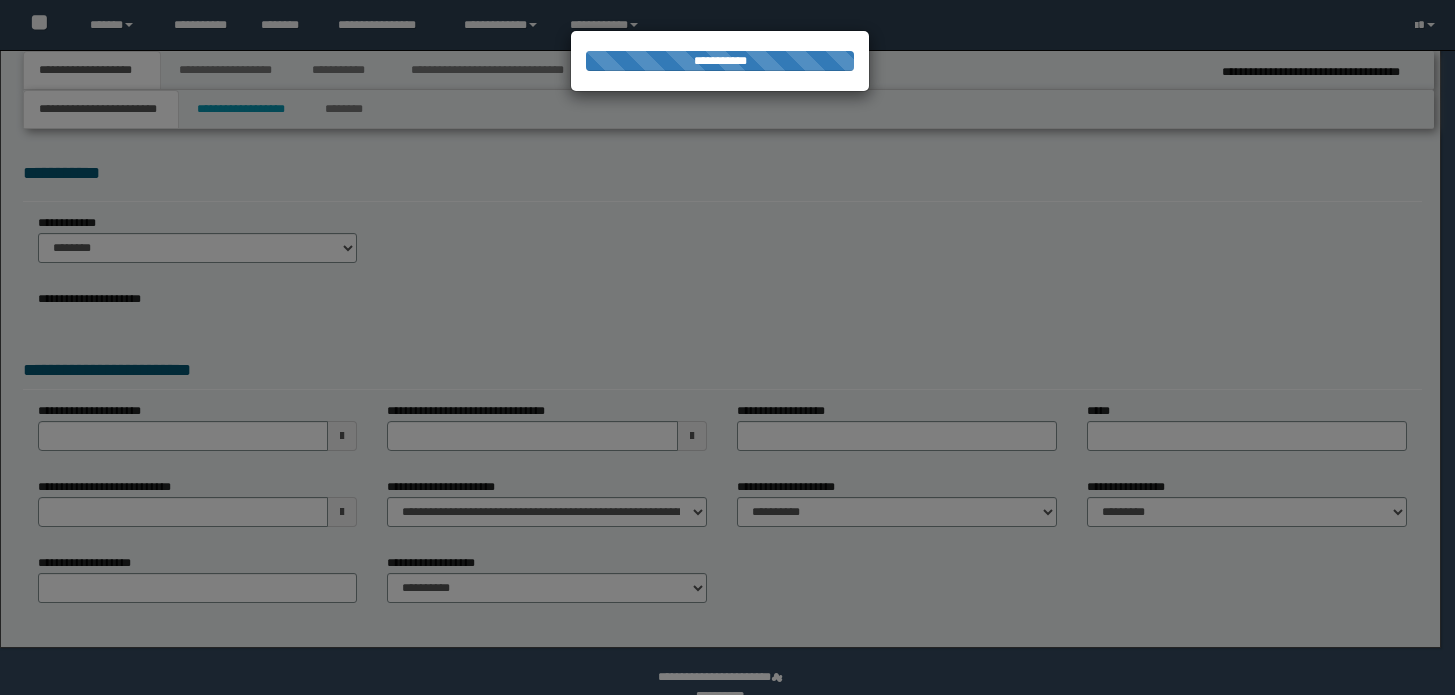 type on "**********" 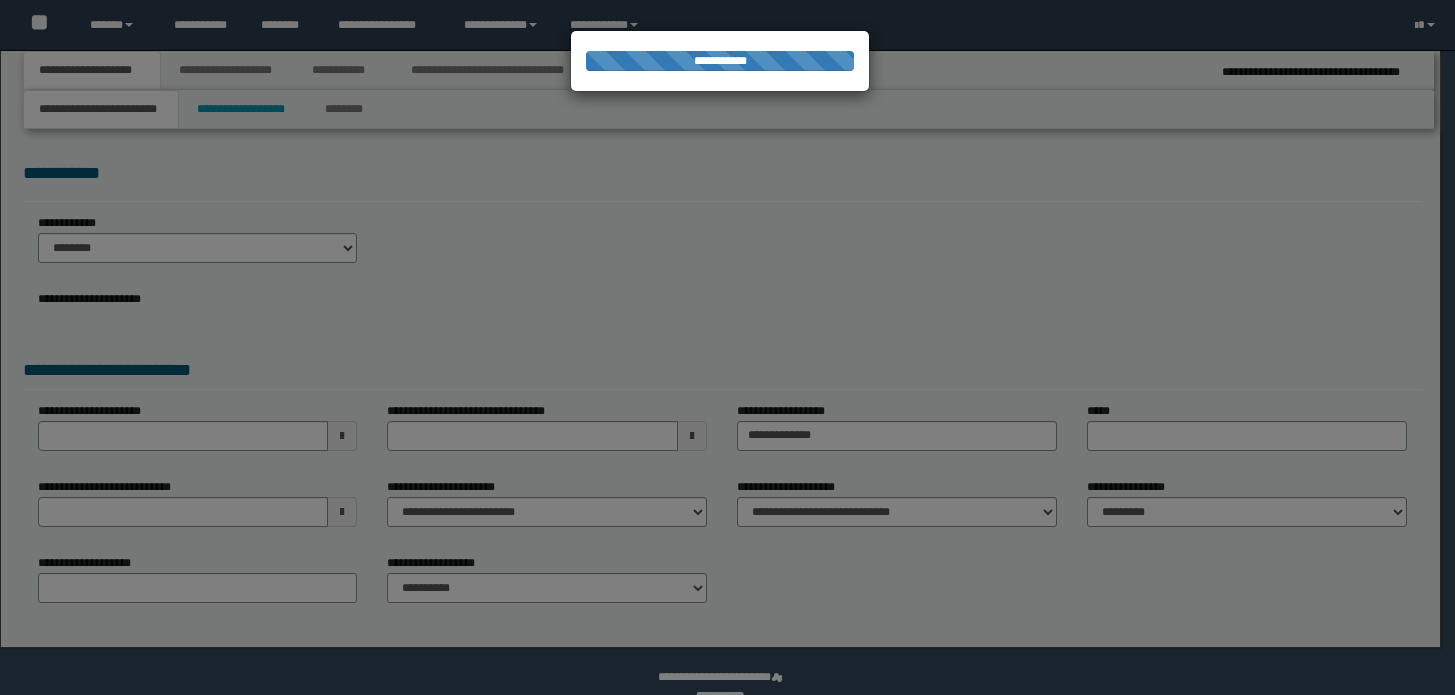scroll, scrollTop: 0, scrollLeft: 0, axis: both 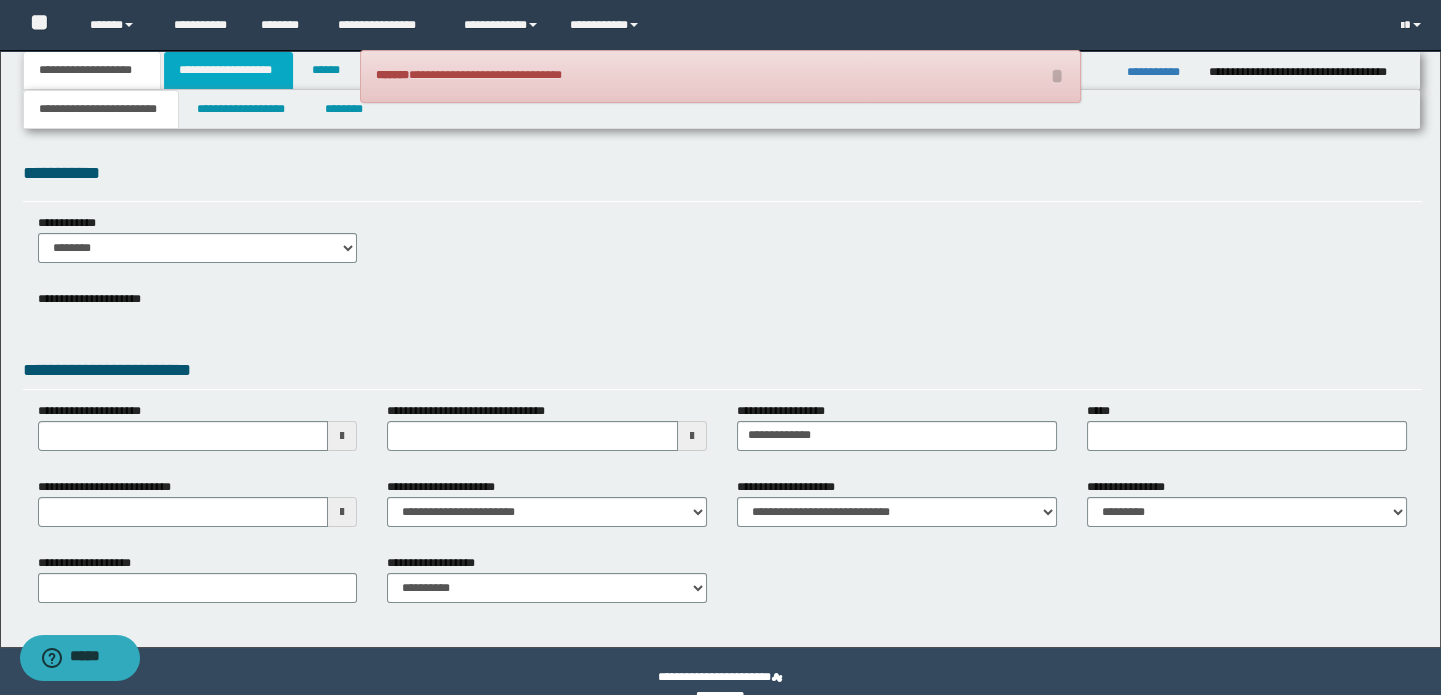 click on "**********" at bounding box center [228, 70] 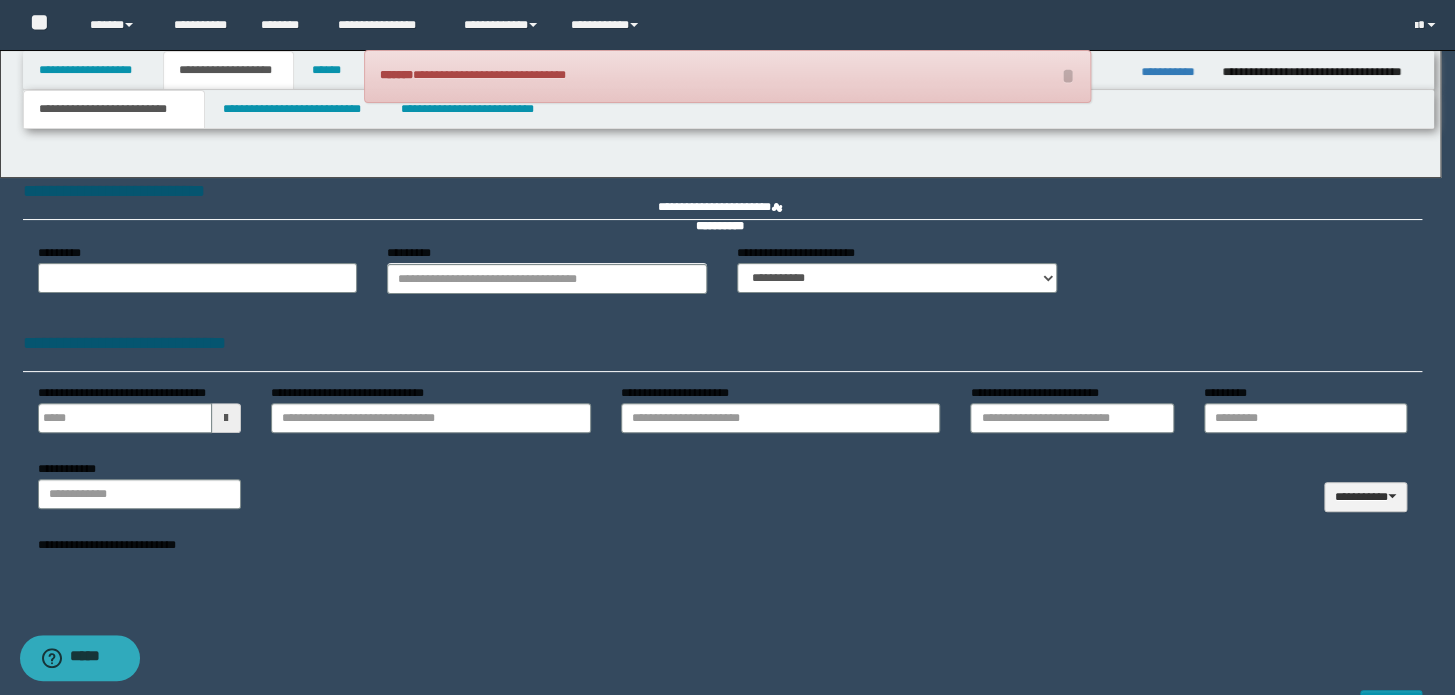 type 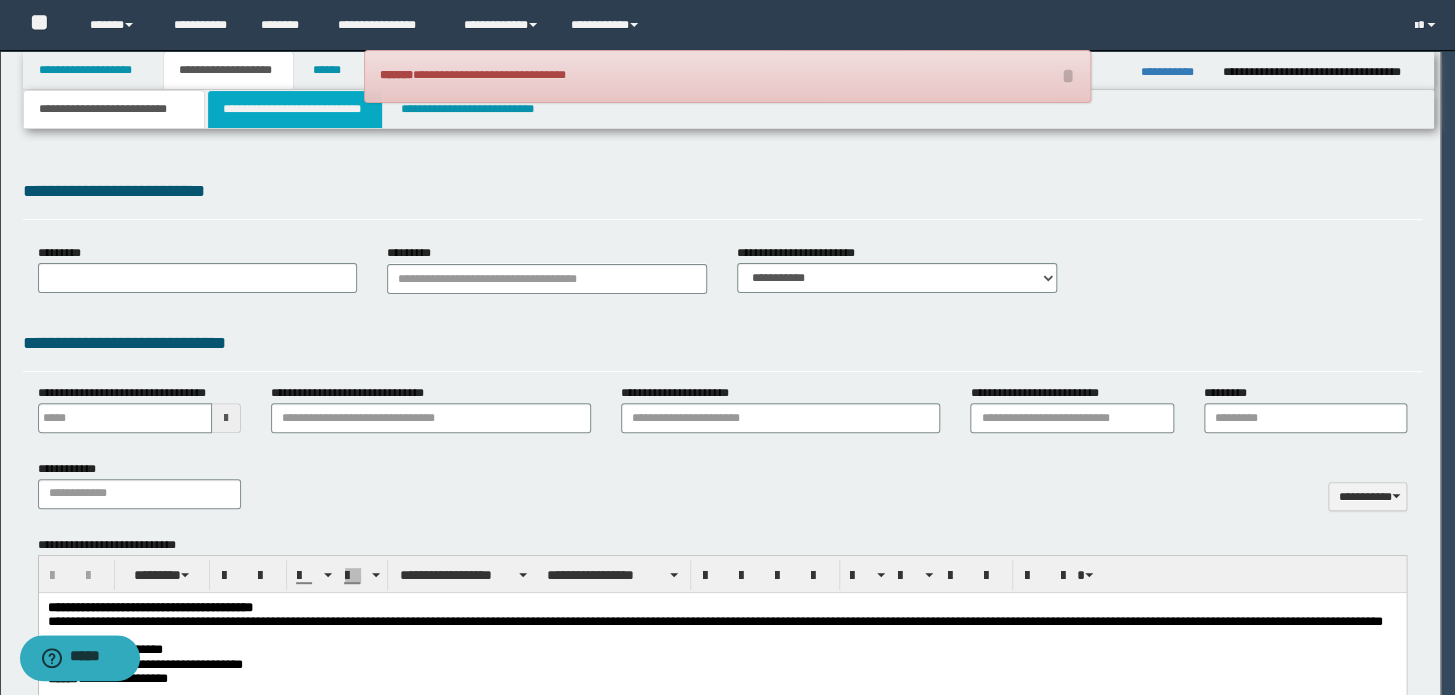 select on "*" 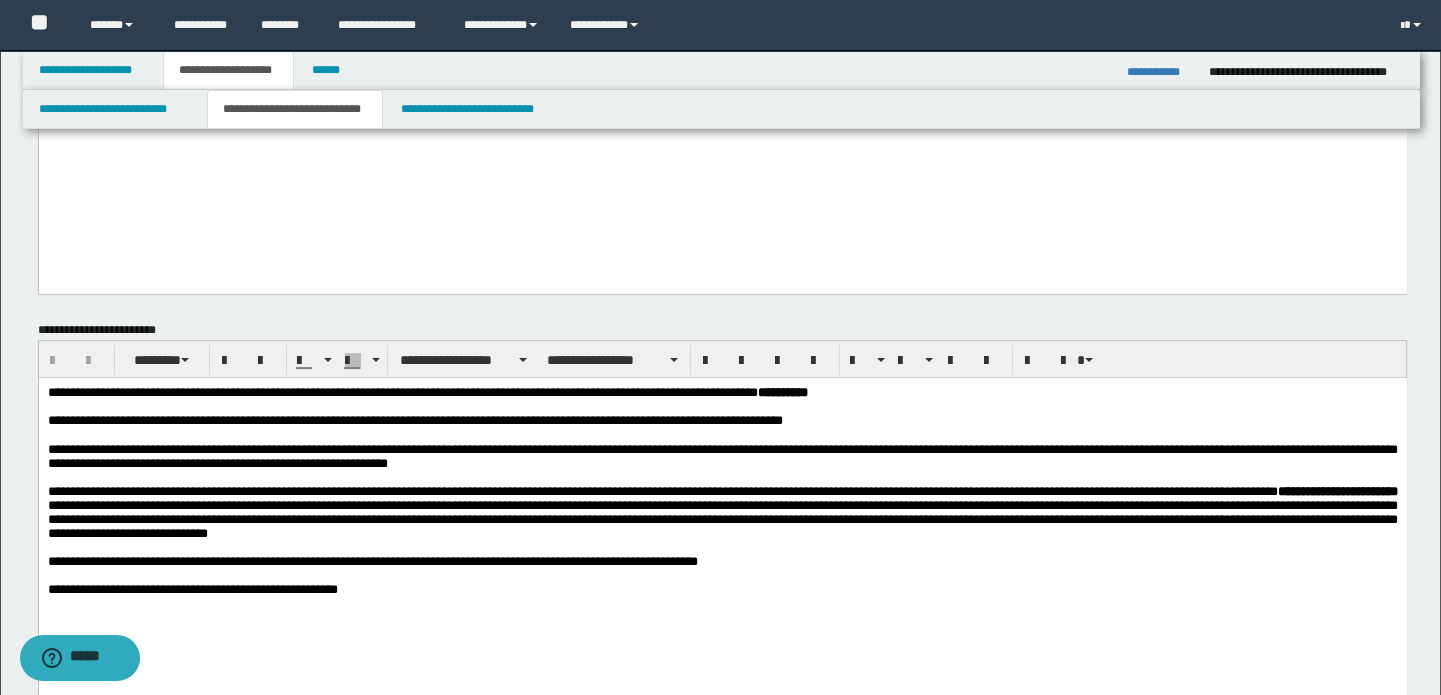 scroll, scrollTop: 818, scrollLeft: 0, axis: vertical 